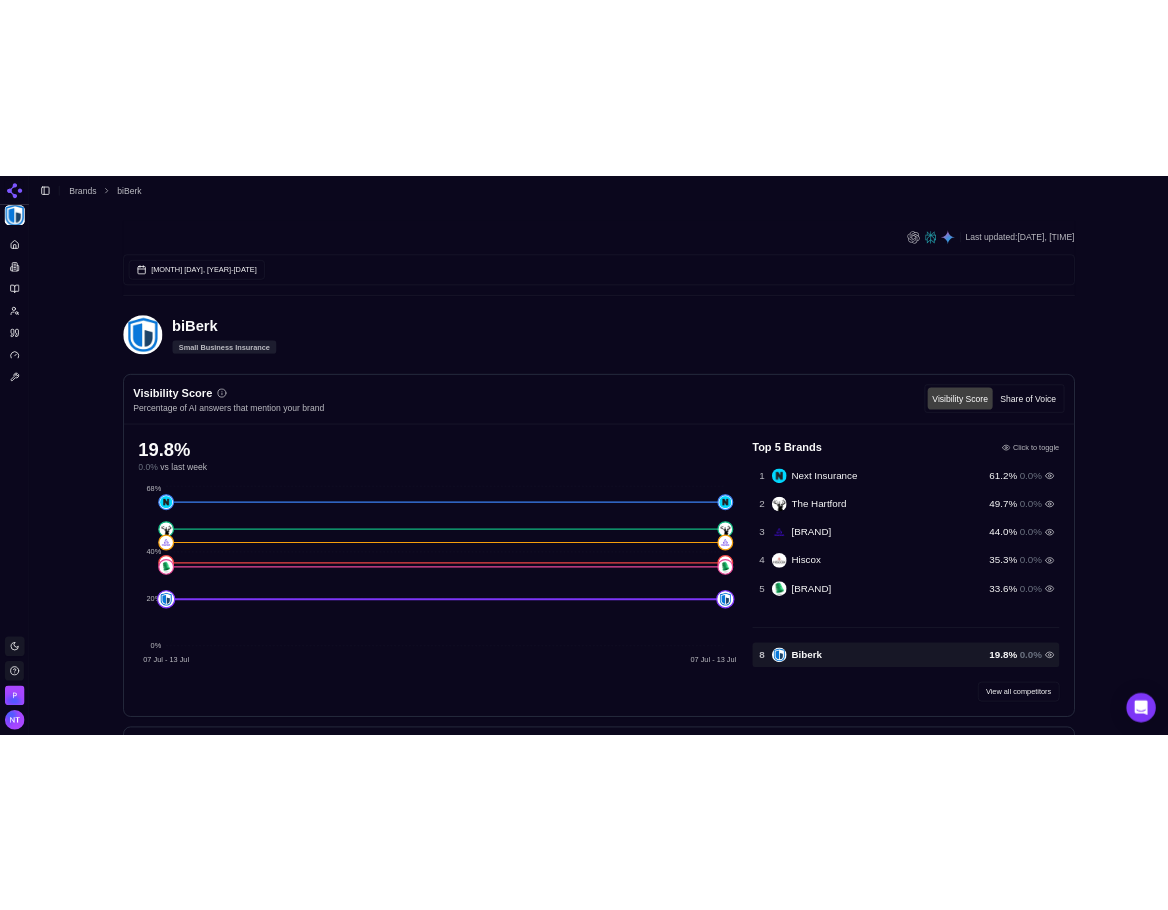 scroll, scrollTop: 0, scrollLeft: 0, axis: both 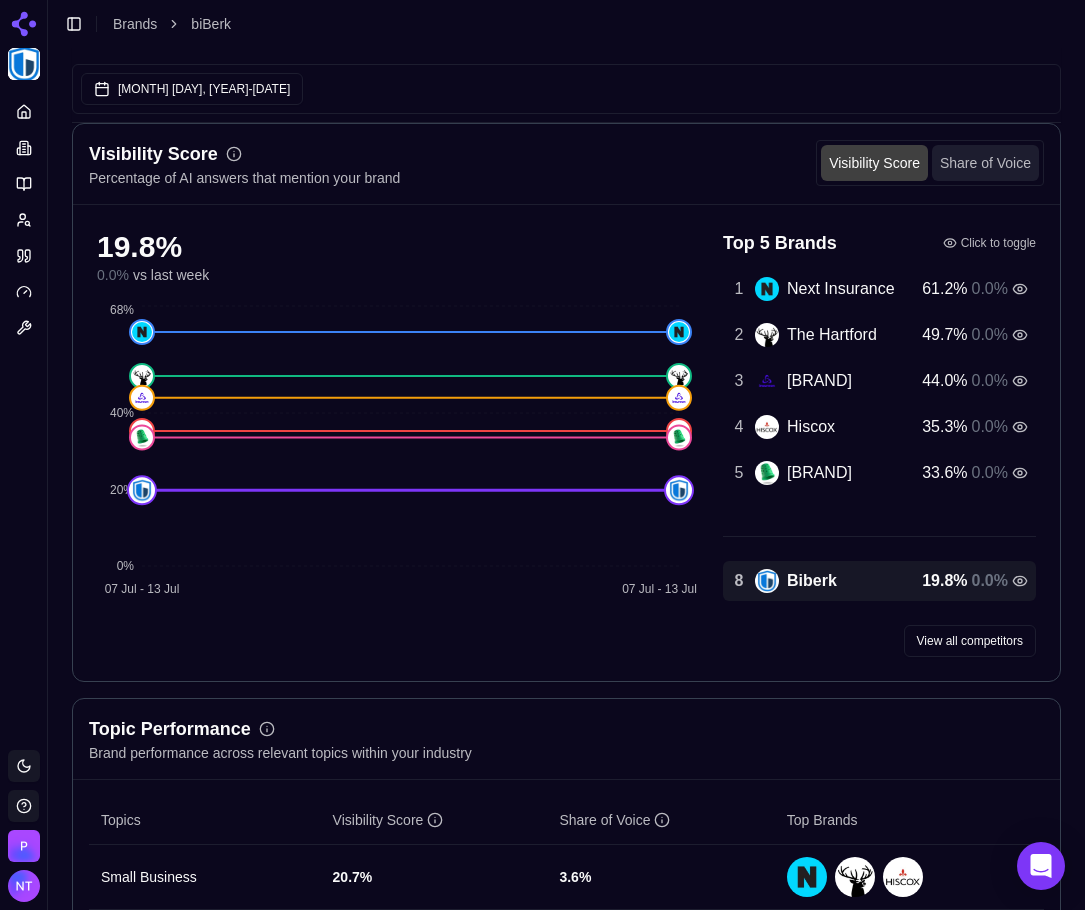drag, startPoint x: 1002, startPoint y: 151, endPoint x: 979, endPoint y: 157, distance: 23.769728 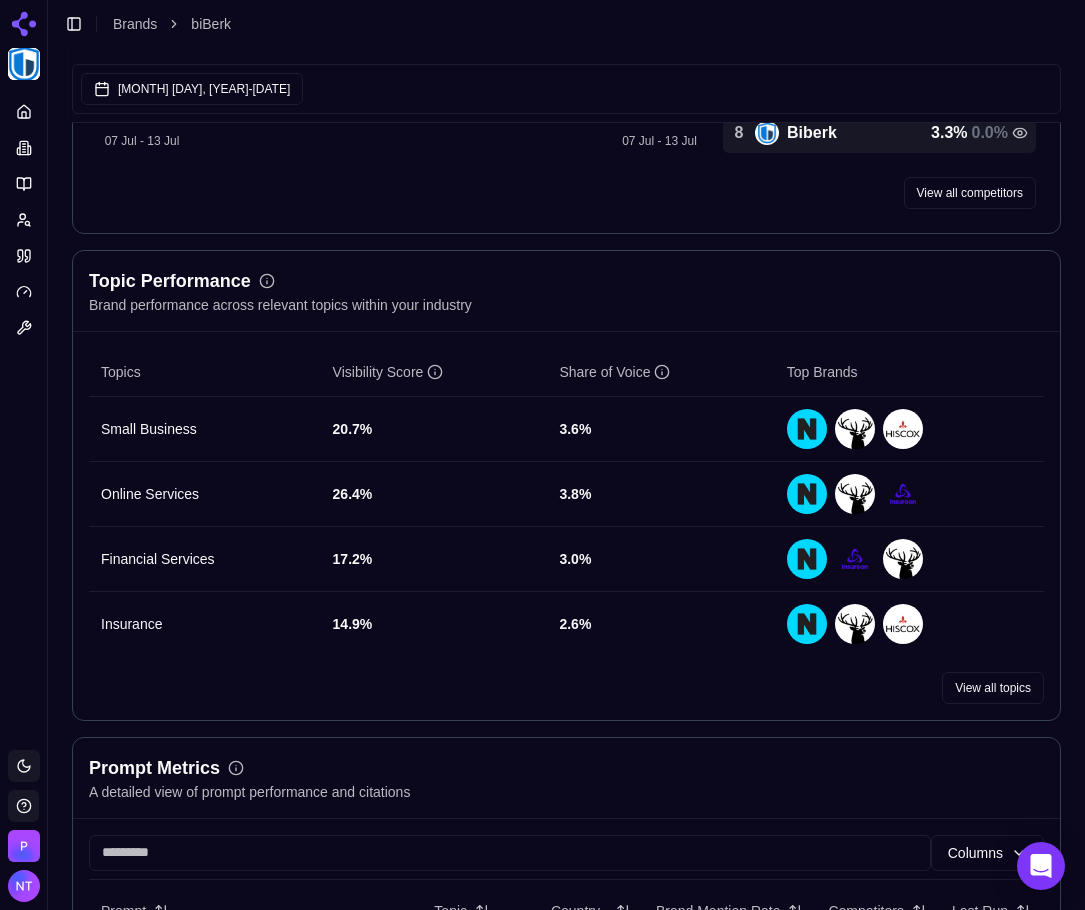 scroll, scrollTop: 660, scrollLeft: 0, axis: vertical 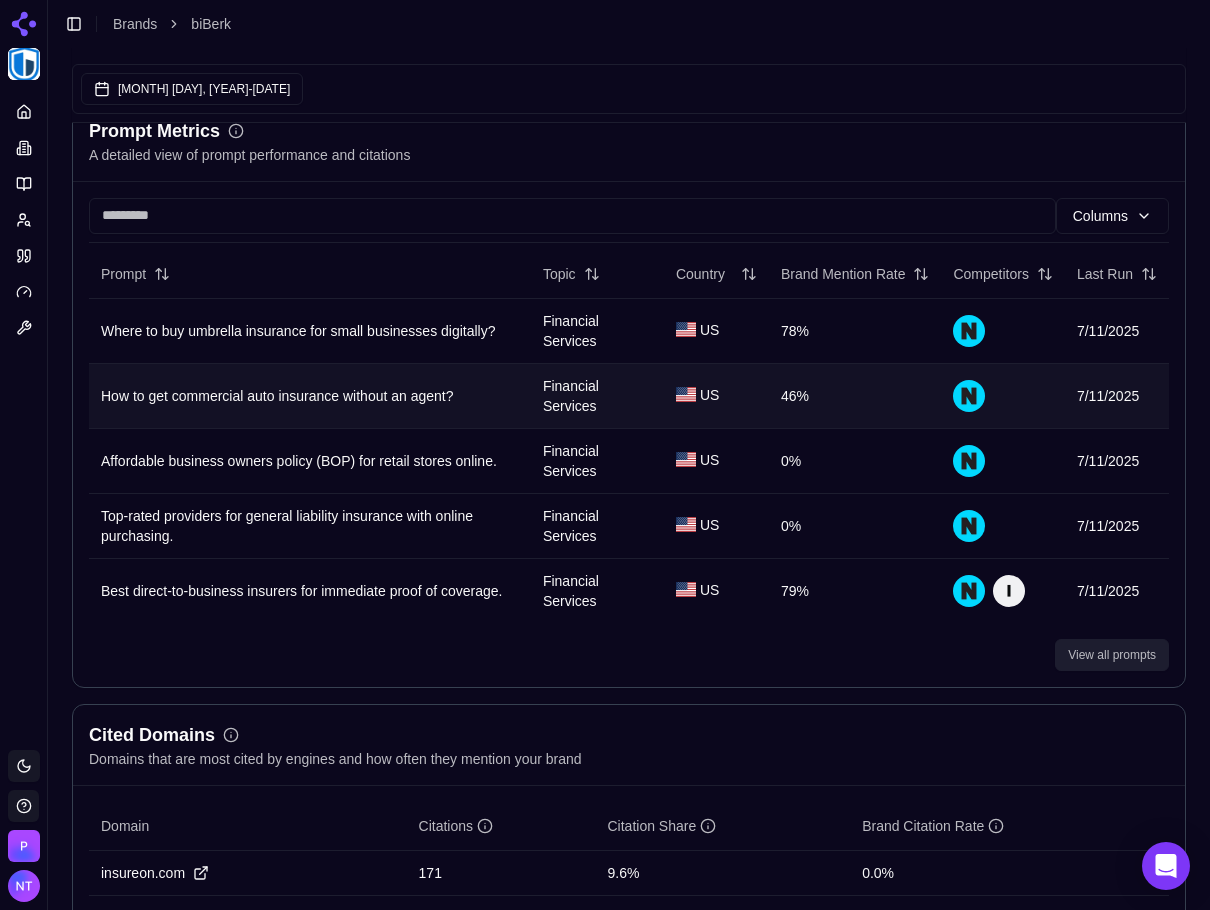 click on "View all prompts" at bounding box center (1112, 655) 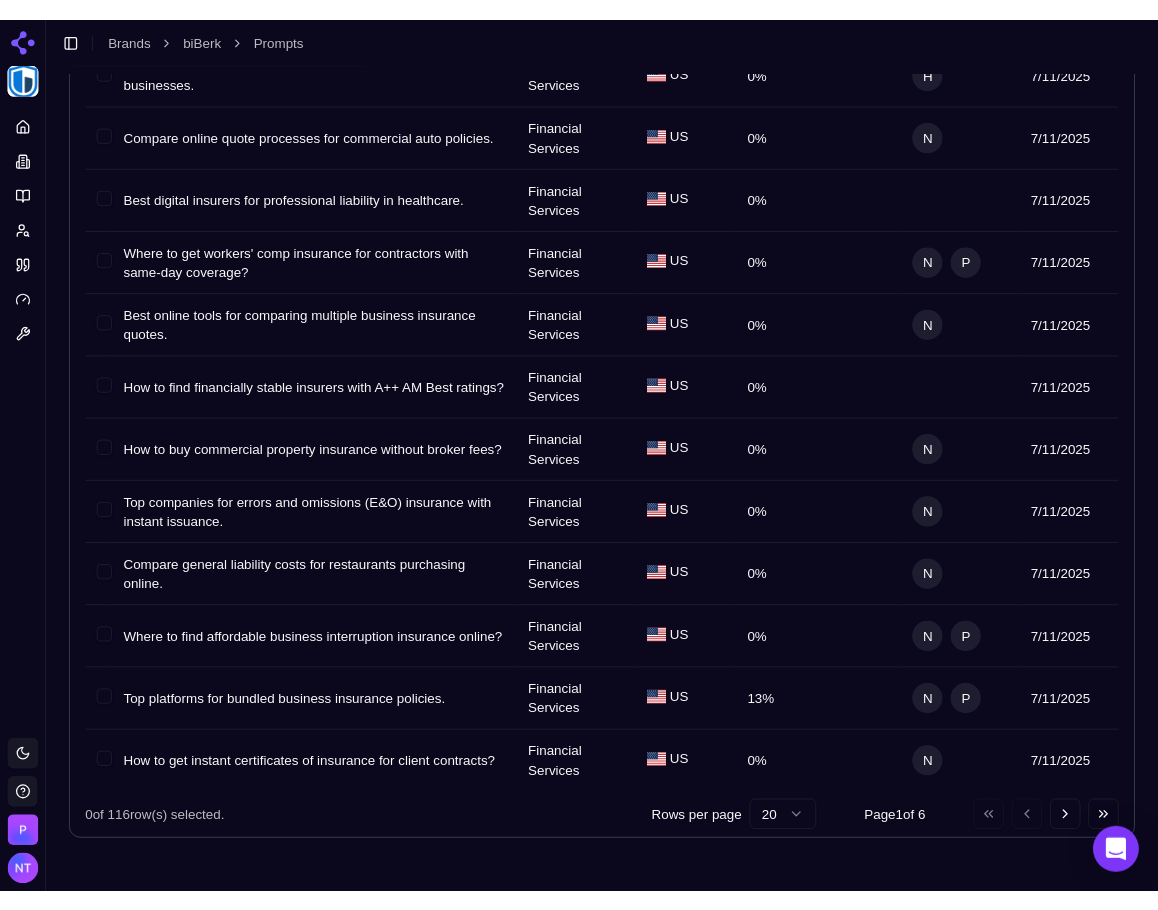scroll, scrollTop: 0, scrollLeft: 0, axis: both 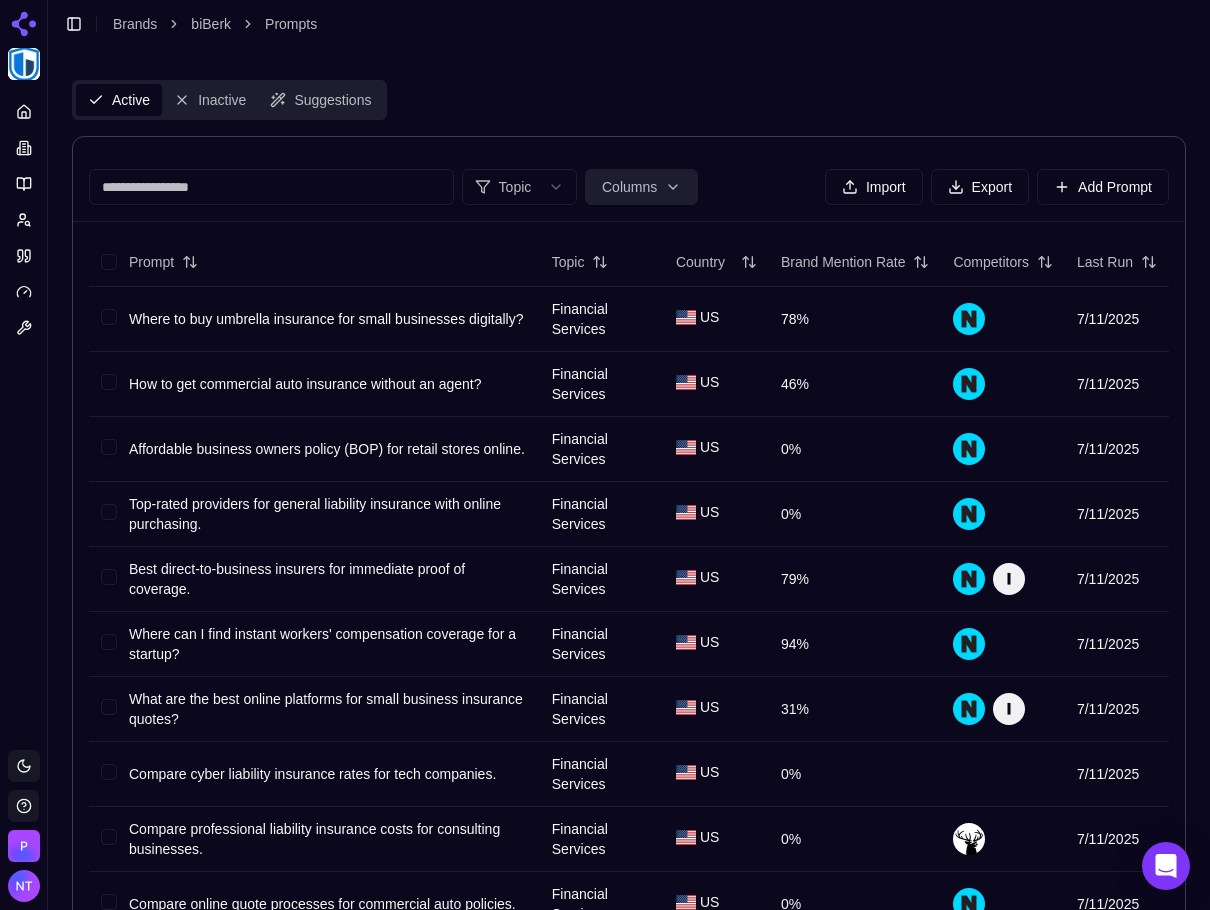 click on "12% Platform Toggle theme Perrill   Toggle Sidebar Brands biBerk Prompts Active Inactive Suggestions Topic Columns Import Export Add Prompt Prompt Topic Country Brand Mention Rate Competitors Last Run Where to buy umbrella insurance for small businesses digitally? Financial Services US 78% 7/11/2025 How to get commercial auto insurance without an agent? Financial Services US 46% 7/11/2025 Affordable business owners policy (BOP) for retail stores online. Financial Services US 0% 7/11/2025 Top-rated providers for general liability insurance with online purchasing. Financial Services US 0% 7/11/2025 Best direct-to-business insurers for immediate proof of coverage. Financial Services US 79% 7/11/2025 Where can I find instant workers' compensation coverage for a startup? Financial Services US 94% 7/11/2025 What are the best online platforms for small business insurance quotes? Financial Services US 31% 7/11/2025 Compare cyber liability insurance rates for tech companies. Financial Services US 0% US 0%" at bounding box center [605, 845] 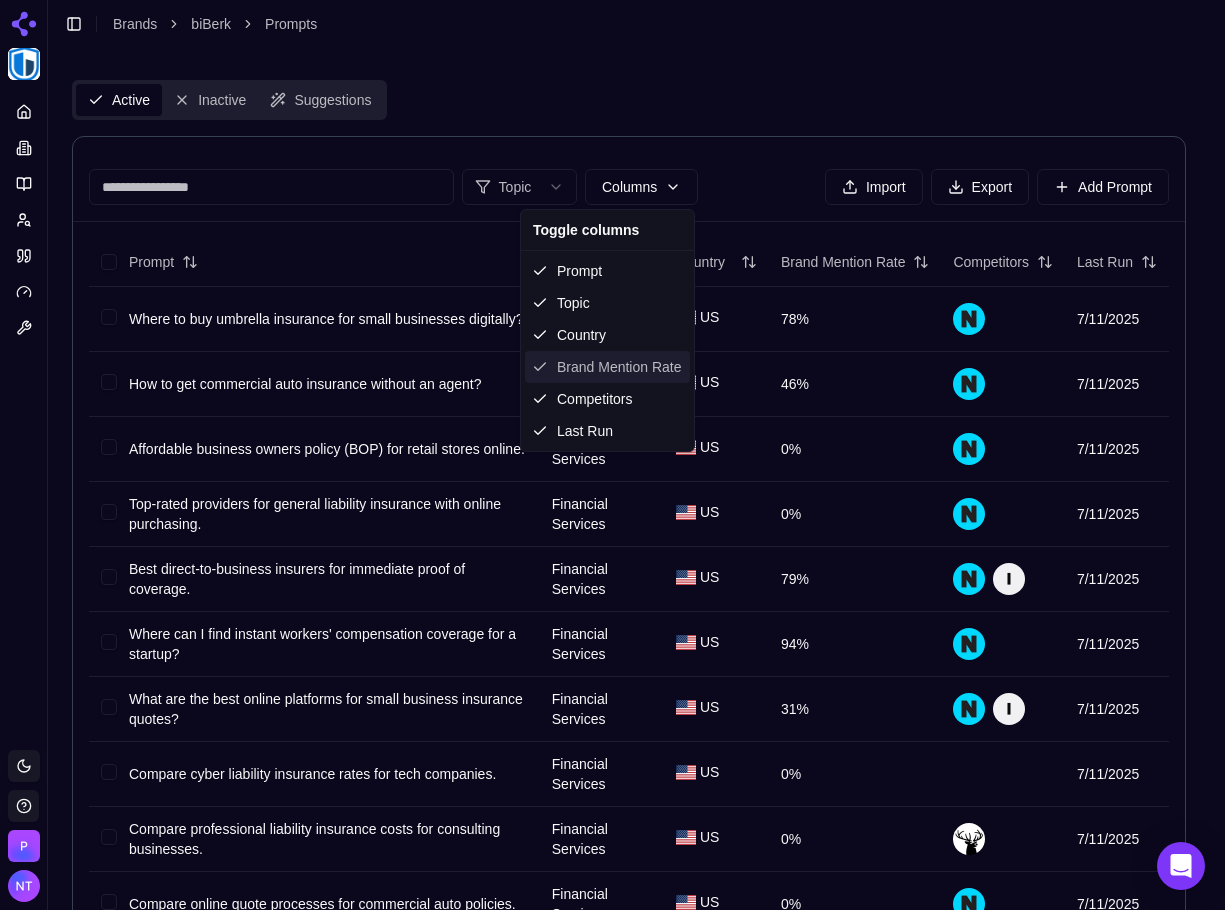 click on "Brand Mention Rate" at bounding box center (607, 367) 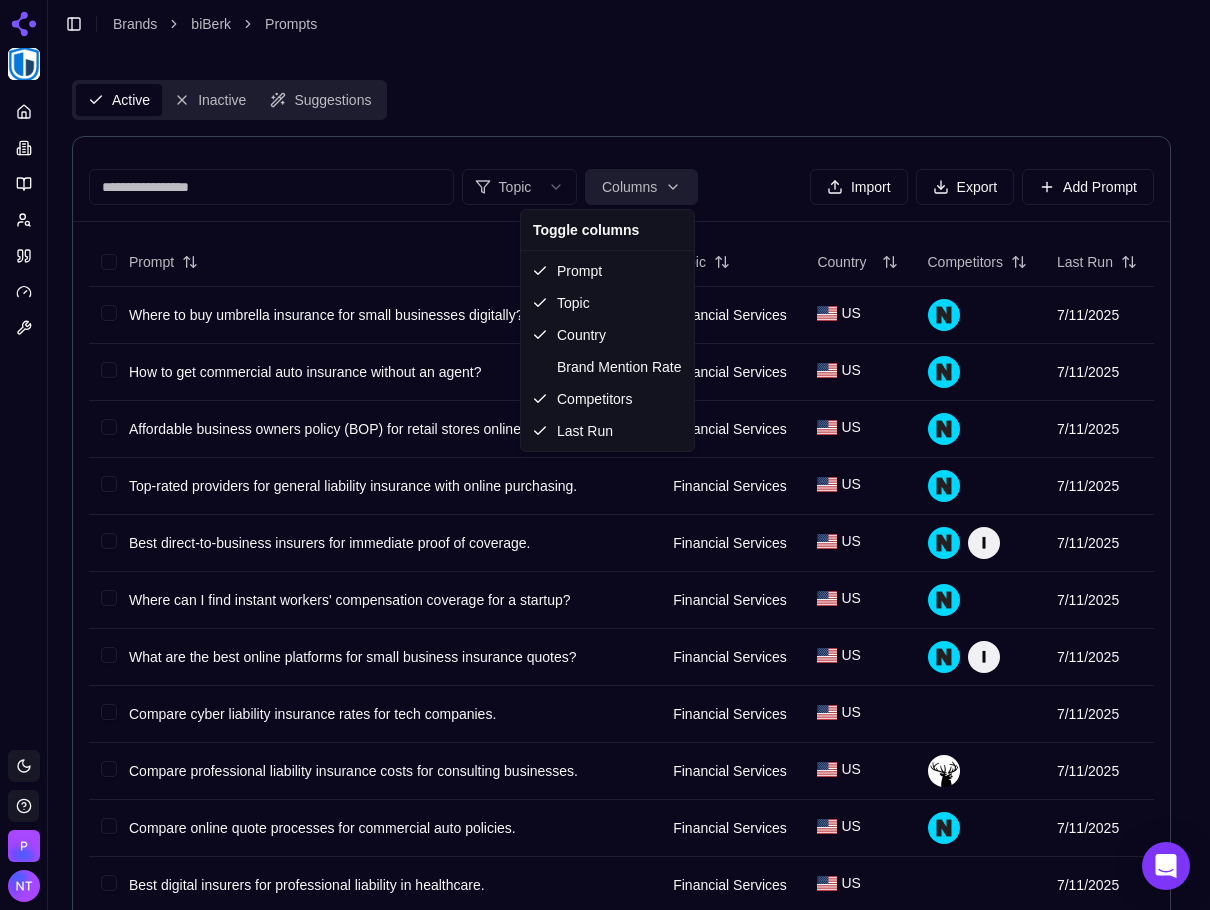 click on "12% Platform Toggle theme Perrill   Toggle Sidebar Brands biBerk Prompts Active Inactive Suggestions Topic Columns Import Export Add Prompt Prompt Topic Country Competitors Last Run Where to buy umbrella insurance for small businesses digitally? Financial Services US 7/11/2025 How to get commercial auto insurance without an agent? Financial Services US 7/11/2025 Affordable business owners policy (BOP) for retail stores online. Financial Services US 7/11/2025 Top-rated providers for general liability insurance with online purchasing. Financial Services US 7/11/2025 Best direct-to-business insurers for immediate proof of coverage. Financial Services US 7/11/2025 Where can I find instant workers' compensation coverage for a startup? Financial Services US 7/11/2025 What are the best online platforms for small business insurance quotes? Financial Services US 7/11/2025 Compare cyber liability insurance rates for tech companies. Financial Services US 7/11/2025 Financial Services US 7/11/2025 US 7/11/2025" at bounding box center [605, 765] 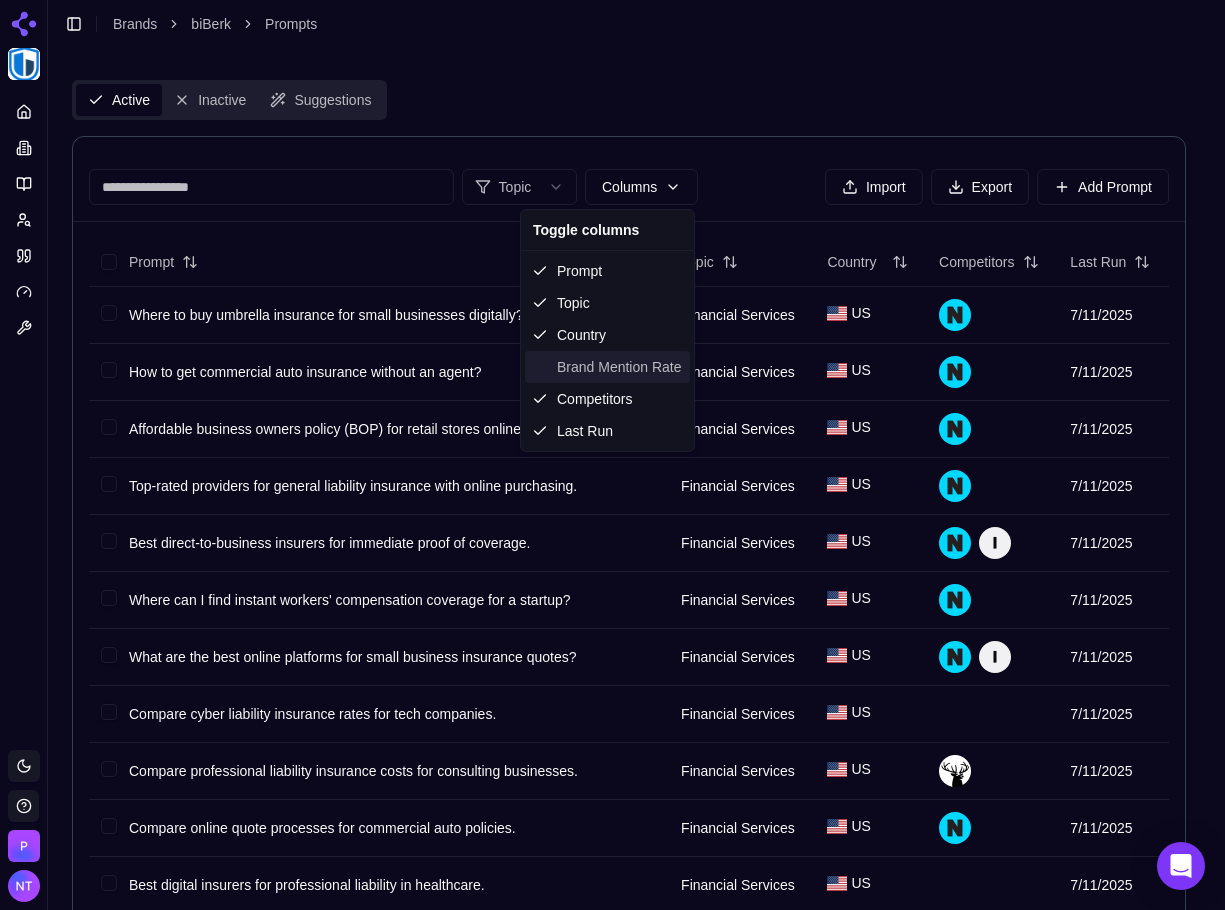 click on "Brand Mention Rate" at bounding box center (607, 367) 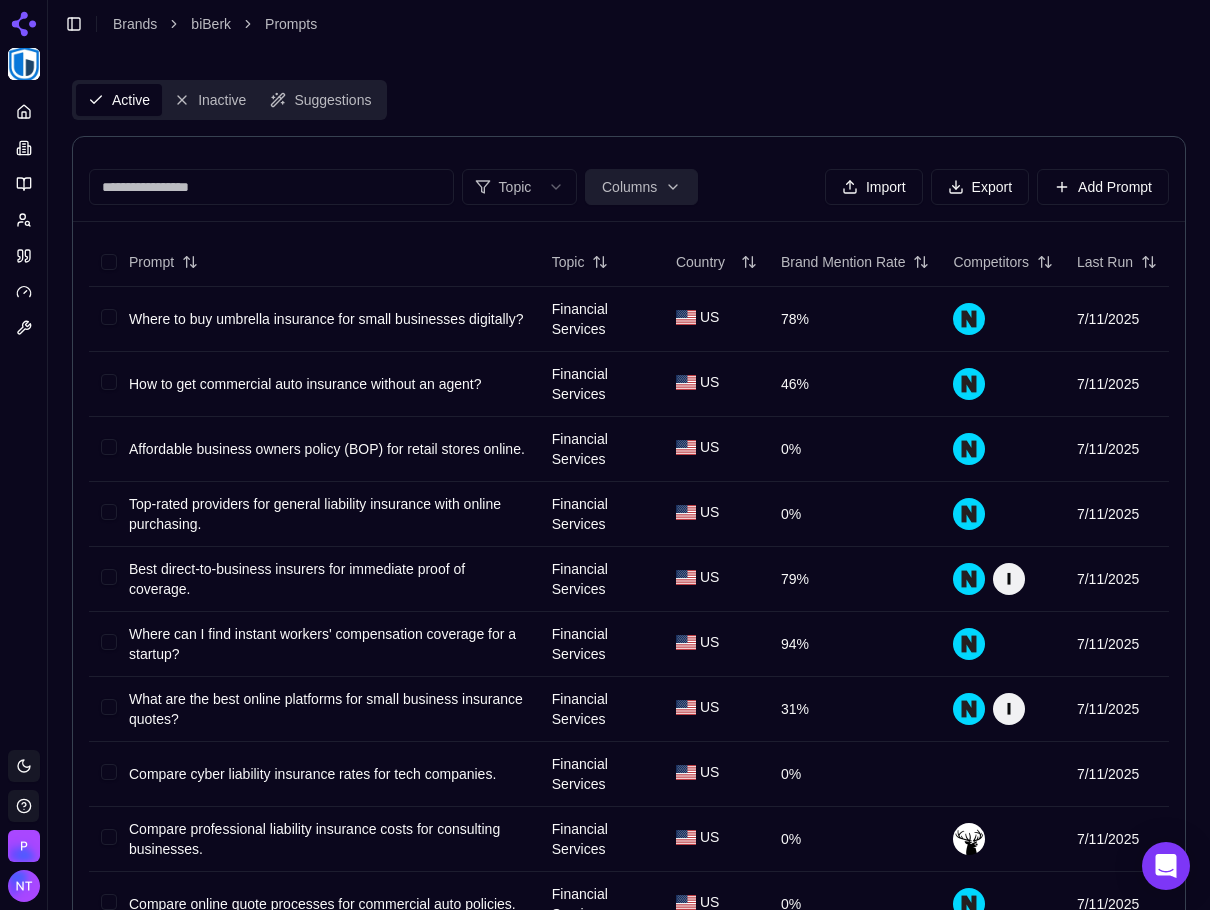 click on "12% Platform Toggle theme Perrill   Toggle Sidebar Brands biBerk Prompts Active Inactive Suggestions Topic Columns Import Export Add Prompt Prompt Topic Country Brand Mention Rate Competitors Last Run Where to buy umbrella insurance for small businesses digitally? Financial Services US 78% 7/11/2025 How to get commercial auto insurance without an agent? Financial Services US 46% 7/11/2025 Affordable business owners policy (BOP) for retail stores online. Financial Services US 0% 7/11/2025 Top-rated providers for general liability insurance with online purchasing. Financial Services US 0% 7/11/2025 Best direct-to-business insurers for immediate proof of coverage. Financial Services US 79% 7/11/2025 Where can I find instant workers' compensation coverage for a startup? Financial Services US 94% 7/11/2025 What are the best online platforms for small business insurance quotes? Financial Services US 31% 7/11/2025 Compare cyber liability insurance rates for tech companies. Financial Services US 0% US 0%" at bounding box center [605, 845] 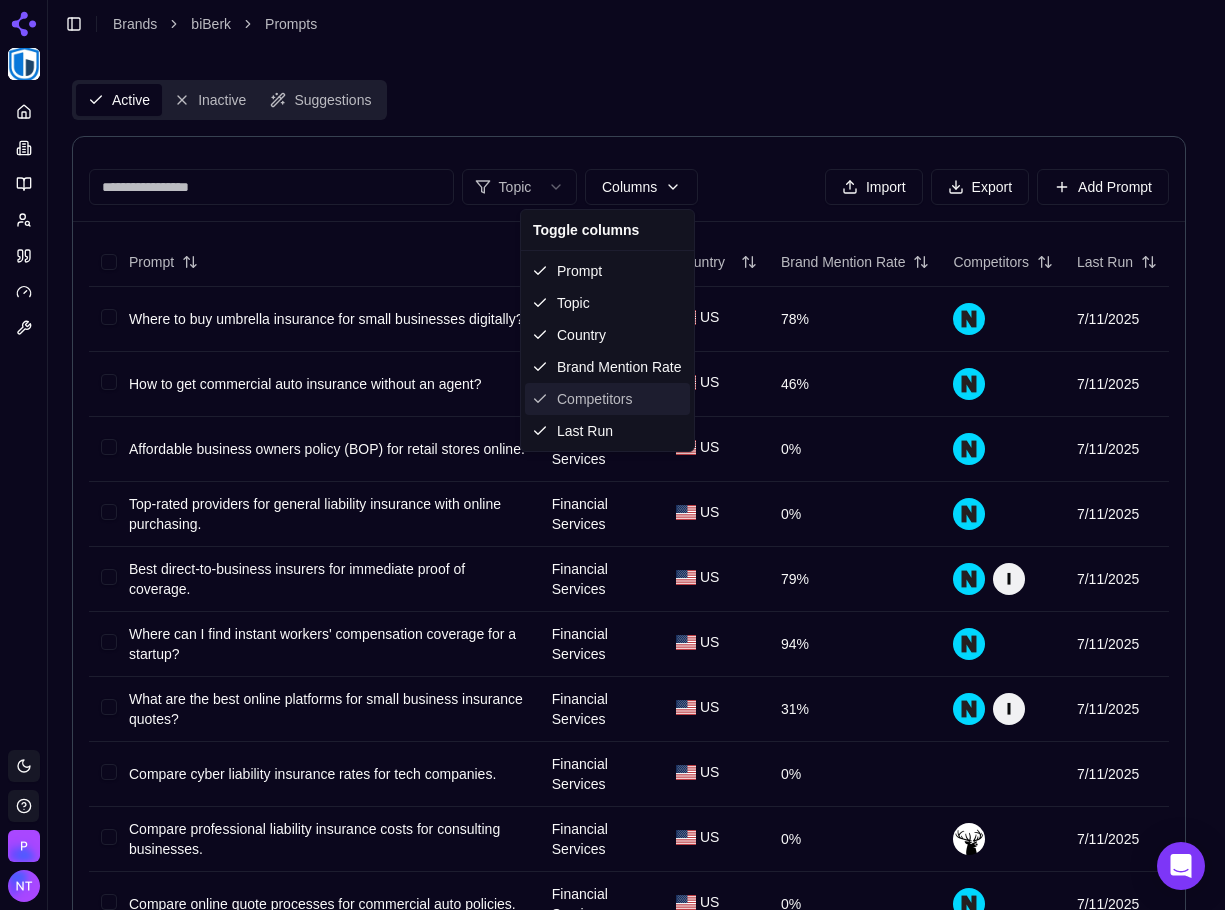 click on "Competitors" at bounding box center (607, 399) 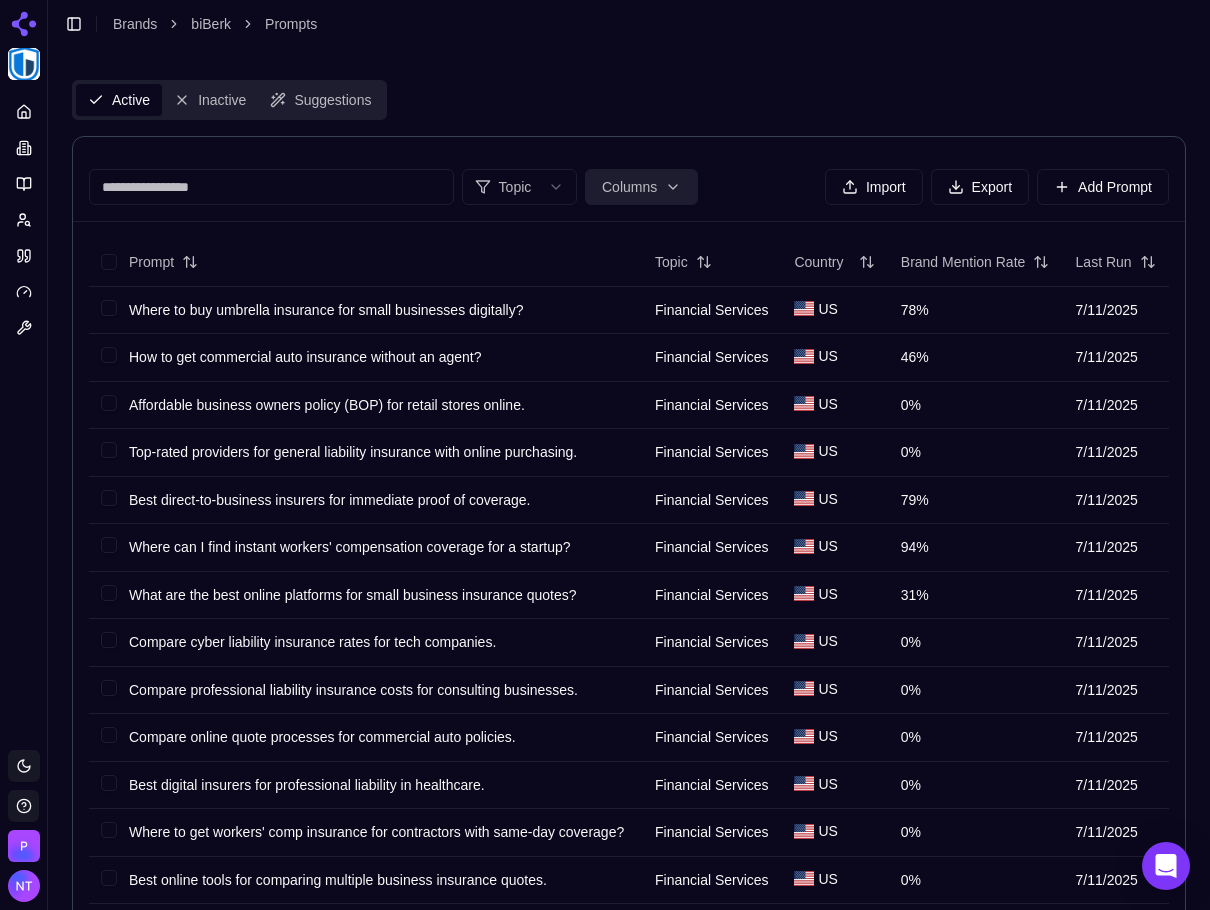 click on "12% Platform Toggle theme [PERSON] Toggle Sidebar Brands biBerk Prompts Active Inactive Suggestions Topic Columns Import Export Add Prompt Prompt Topic Country Brand Mention Rate Last Run Where to buy umbrella insurance for small businesses digitally? Financial Services [COUNTRY] 78% 7/11/2025 How to get commercial auto insurance without an agent? Financial Services [COUNTRY] 46% 7/11/2025 Affordable business owners policy (BOP) for retail stores online. Financial Services [COUNTRY] 0% 7/11/2025 Top-rated providers for general liability insurance with online purchasing. Financial Services [COUNTRY] 0% 7/11/2025 Best direct-to-business insurers for immediate proof of coverage. Financial Services [COUNTRY] 79% 7/11/2025 Where can I find instant workers' compensation coverage for a startup? Financial Services [COUNTRY] 94% 7/11/2025 What are the best online platforms for small business insurance quotes? Financial Services [COUNTRY] 31% 7/11/2025 Compare cyber liability insurance rates for tech companies. Financial Services [COUNTRY] 0% 7/11/2025 [COUNTRY] 0% [COUNTRY]" at bounding box center [605, 670] 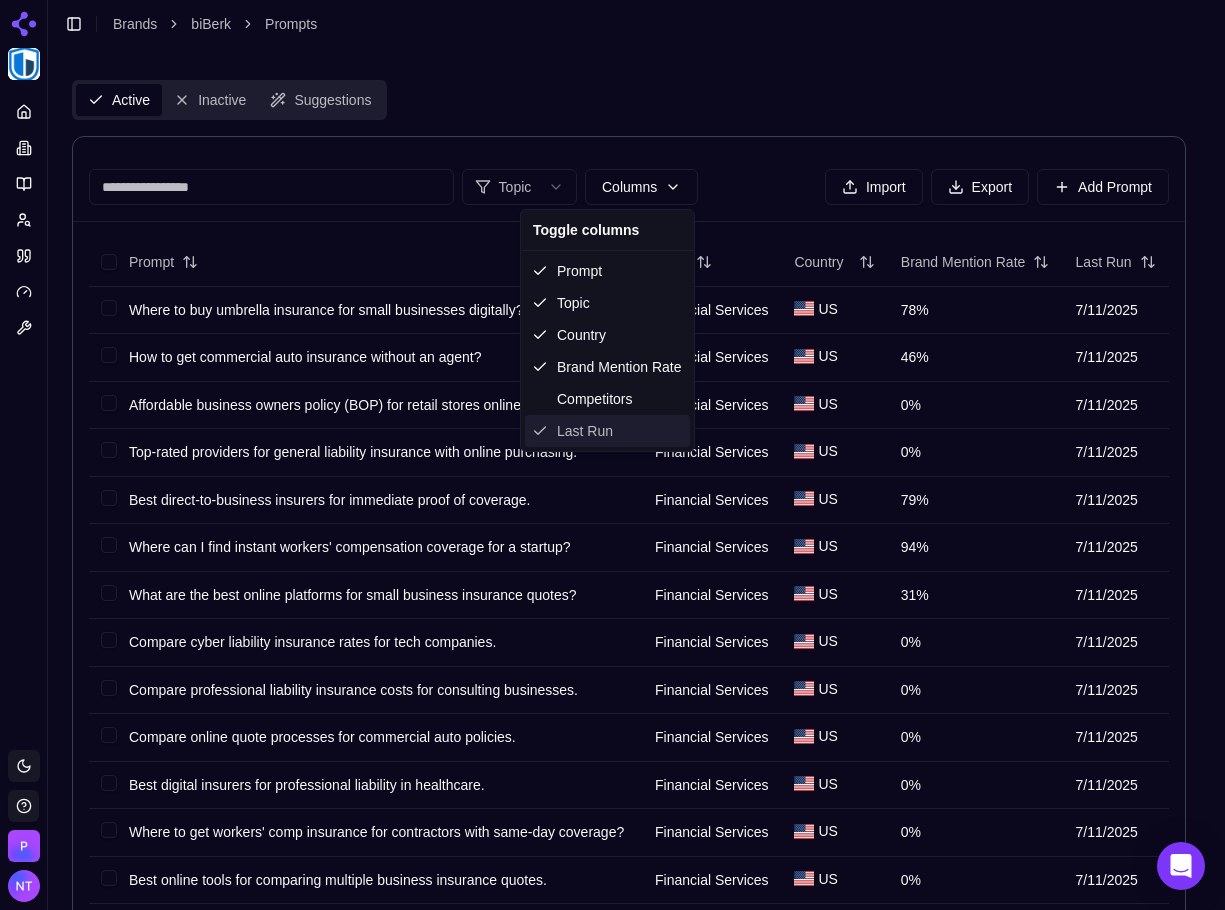 click on "Last Run" at bounding box center [607, 431] 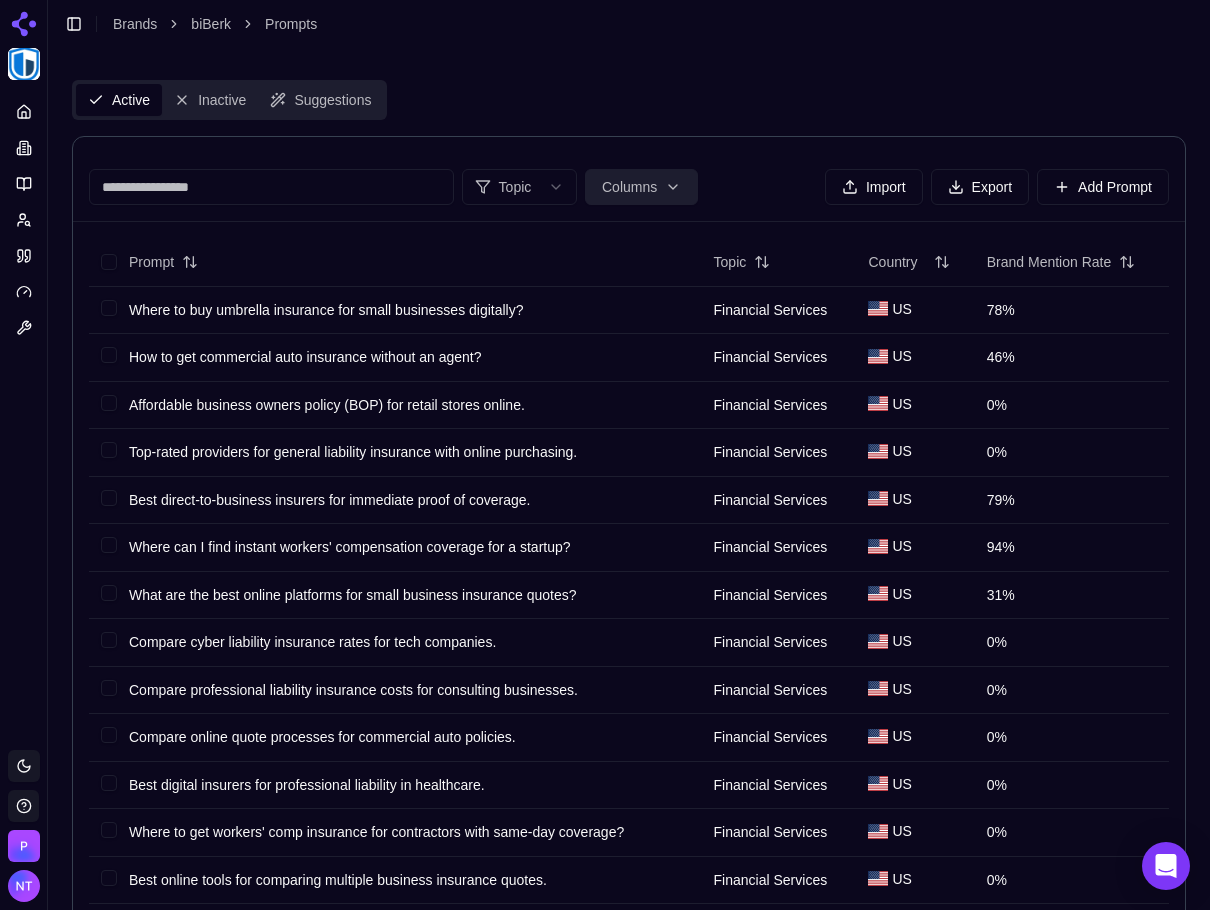 click on "12% Platform Toggle theme Perrill   Toggle Sidebar Brands biBerk Prompts Active Inactive Suggestions Topic Columns Import Export Add Prompt Prompt Topic Country Brand Mention Rate Where to buy umbrella insurance for small businesses digitally? Financial Services US 78% How to get commercial auto insurance without an agent? Financial Services US 46% Affordable business owners policy (BOP) for retail stores online. Financial Services US 0% Top-rated providers for general liability insurance with online purchasing. Financial Services US 0% Best direct-to-business insurers for immediate proof of coverage. Financial Services US 79% Where can I find instant workers' compensation coverage for a startup? Financial Services US 94% What are the best online platforms for small business insurance quotes? Financial Services US 31% Compare cyber liability insurance rates for tech companies. Financial Services US 0% Compare professional liability insurance costs for consulting businesses. Financial Services US 0" at bounding box center (605, 670) 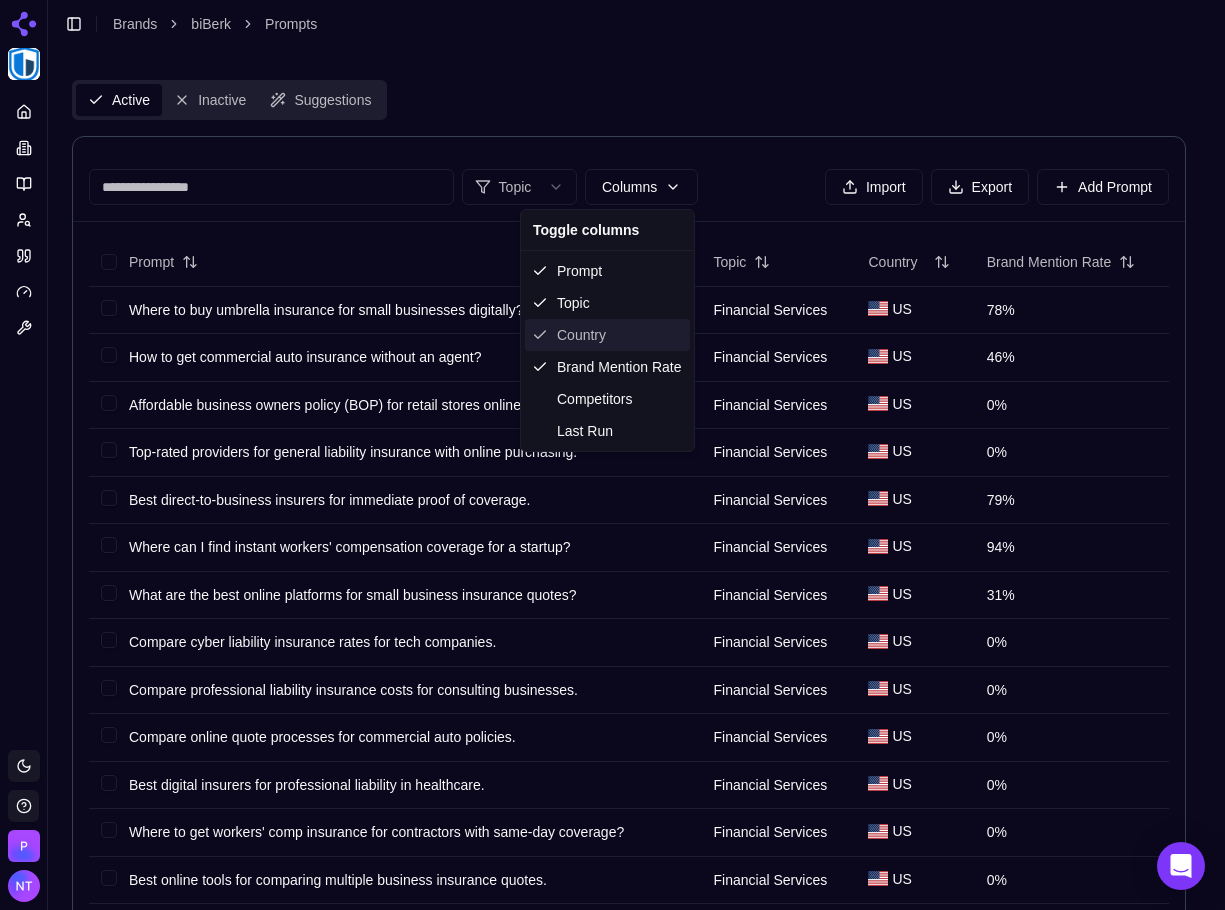 click on "Country" at bounding box center [607, 335] 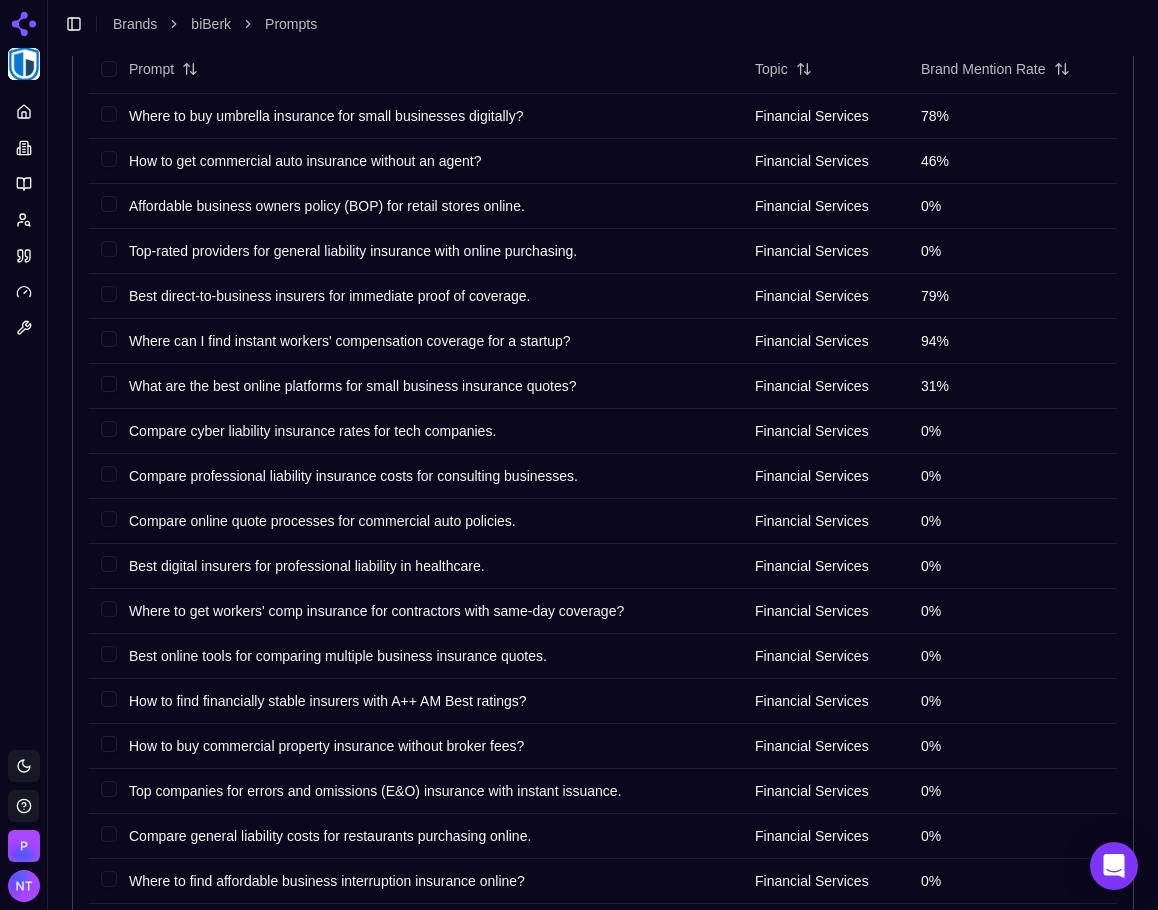 scroll, scrollTop: 188, scrollLeft: 0, axis: vertical 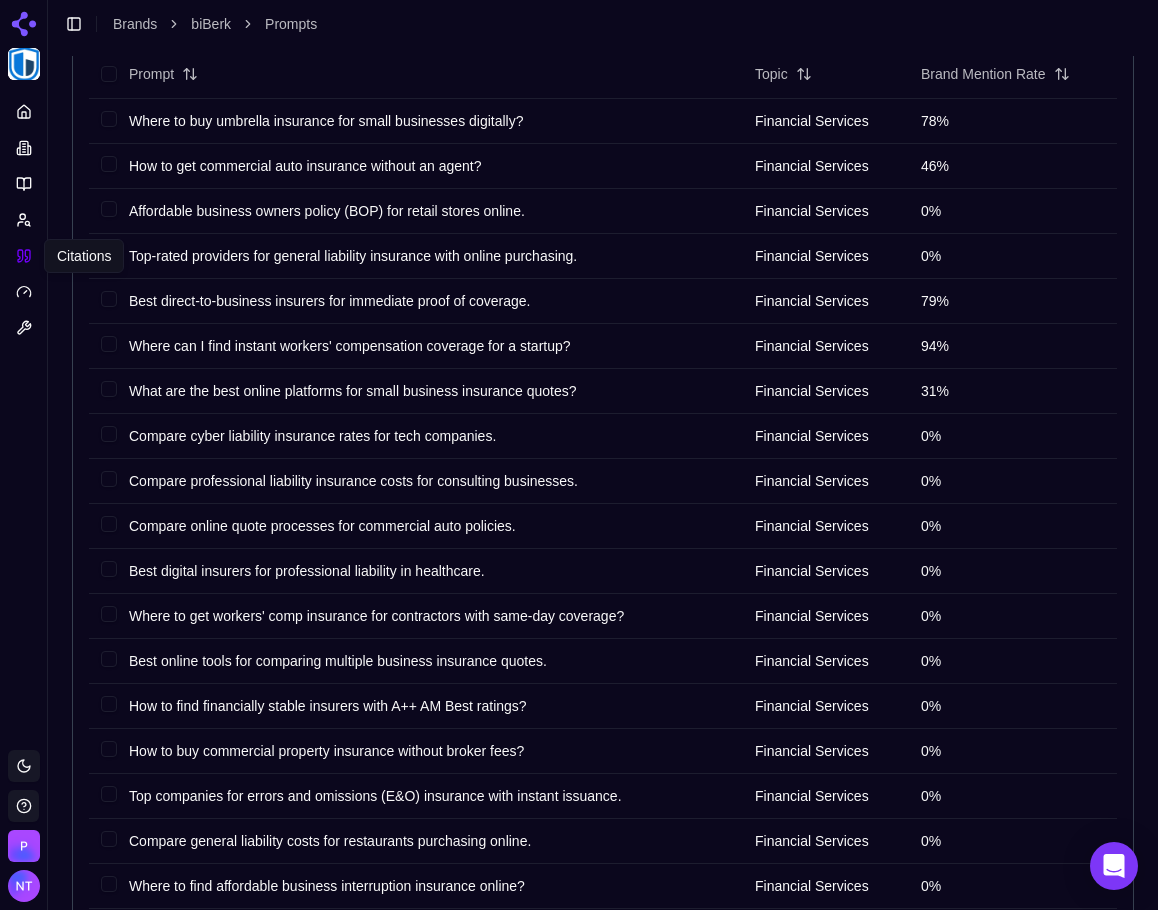 click at bounding box center [24, 256] 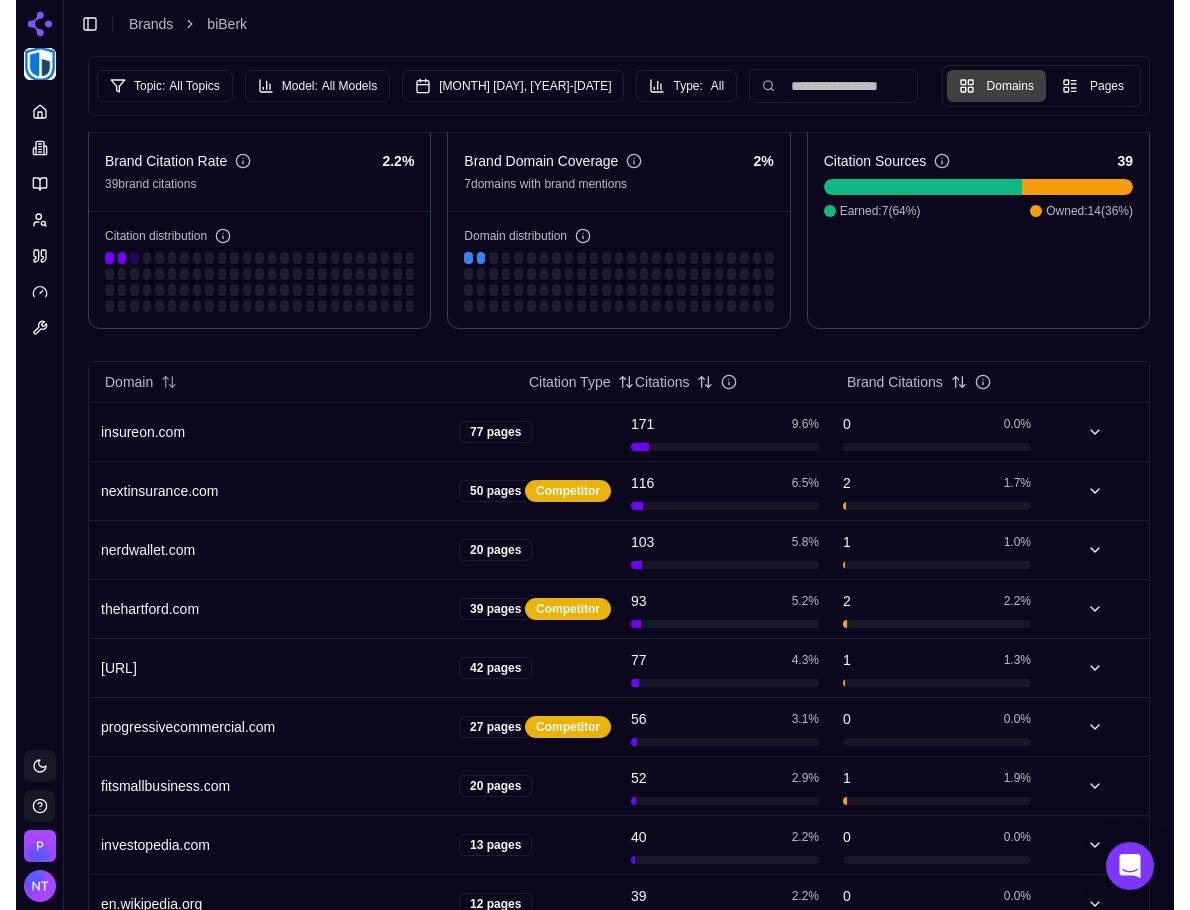 scroll, scrollTop: 0, scrollLeft: 0, axis: both 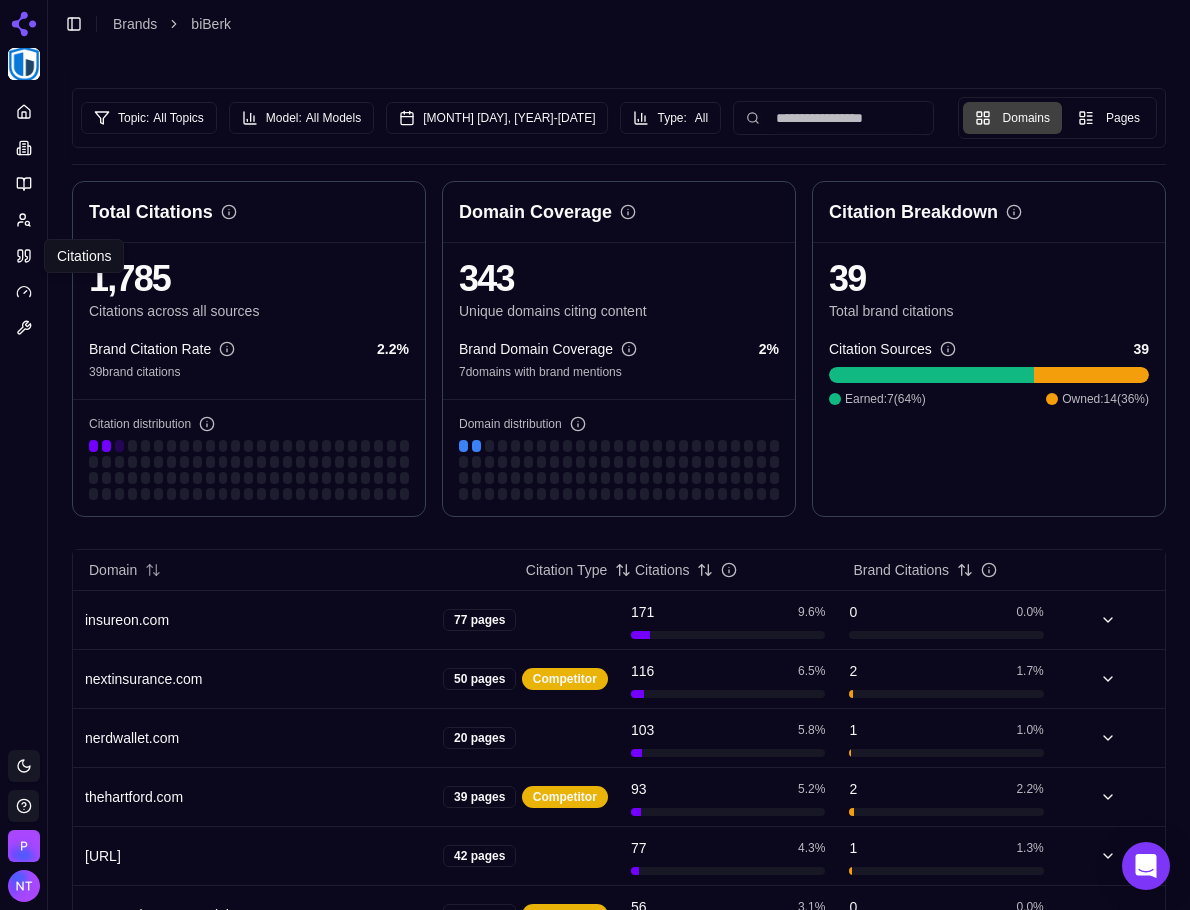 click on "Citation distribution" at bounding box center (249, 457) 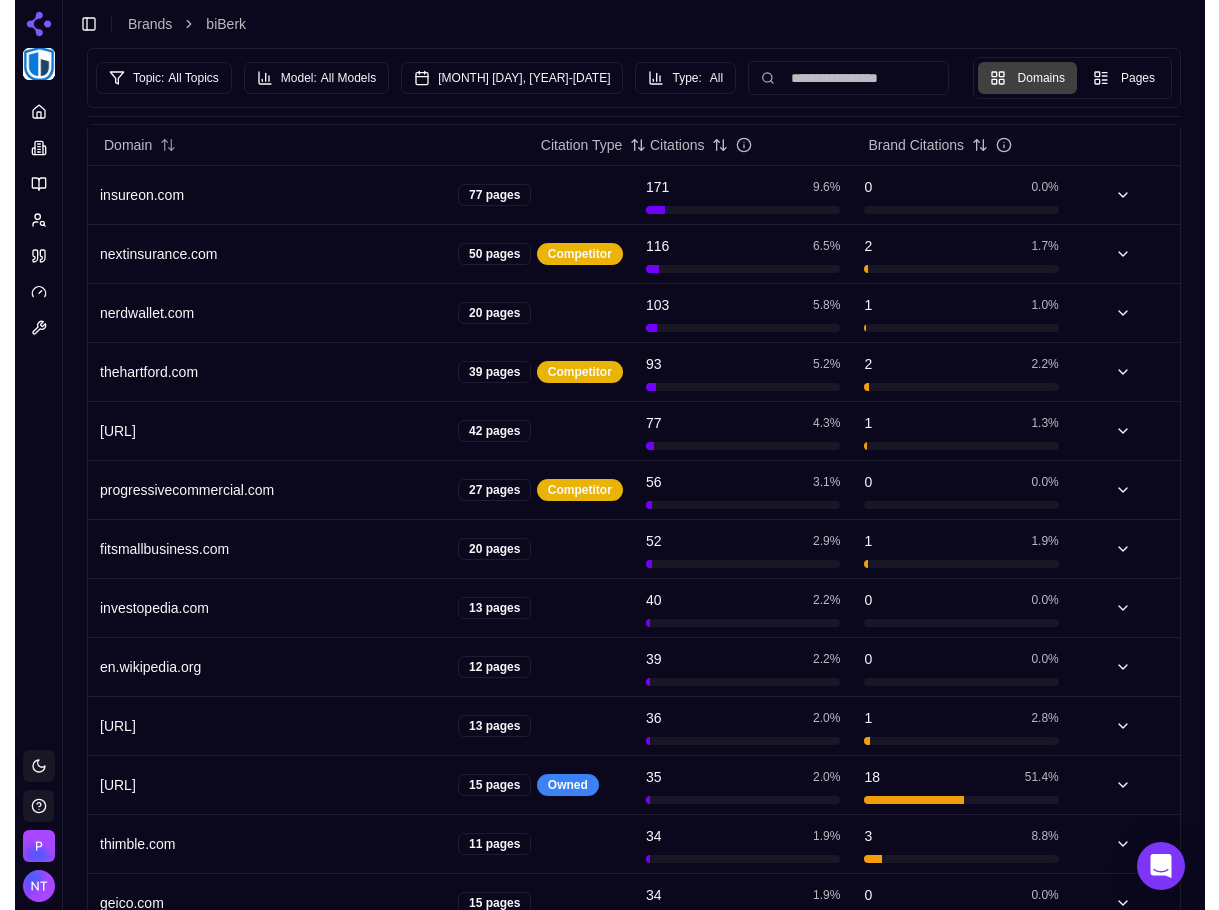 scroll, scrollTop: 429, scrollLeft: 0, axis: vertical 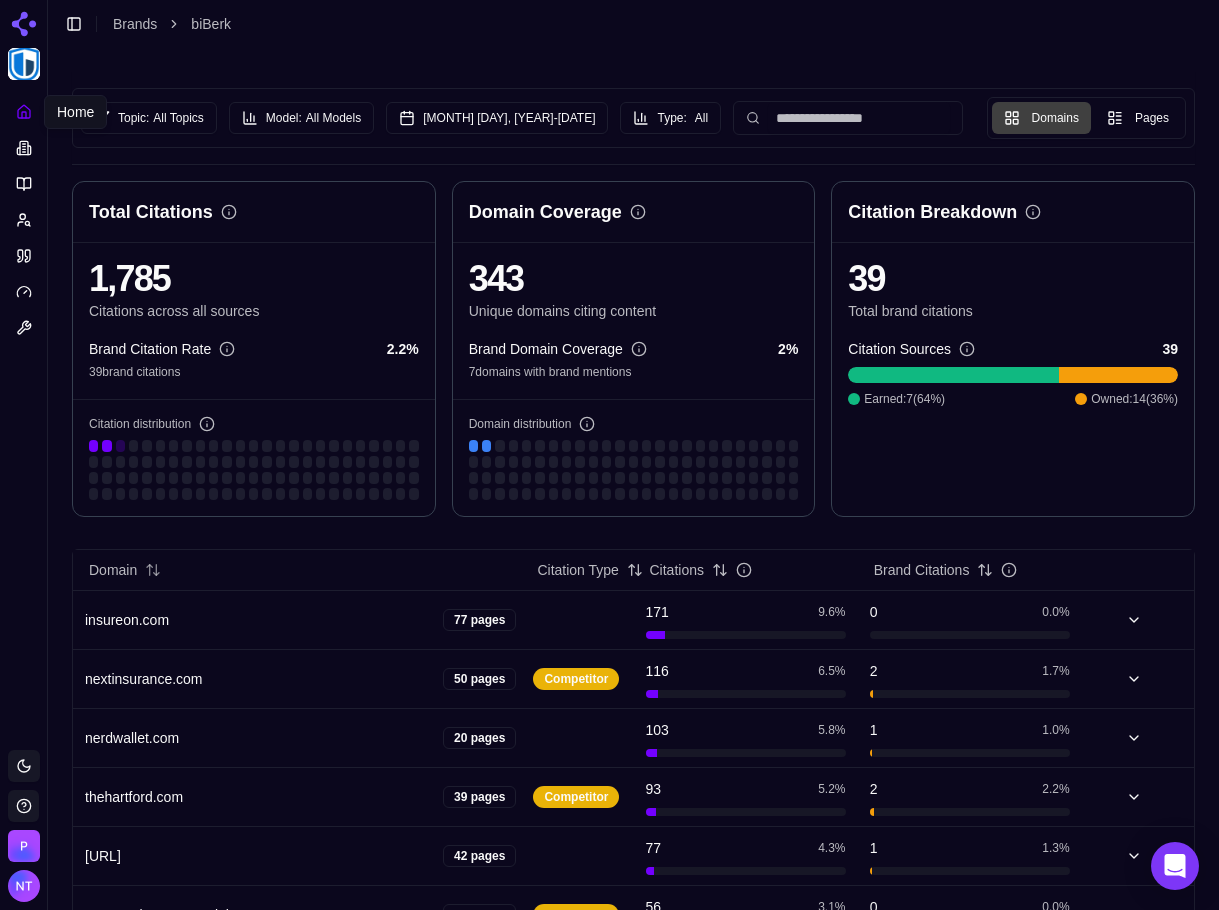 click 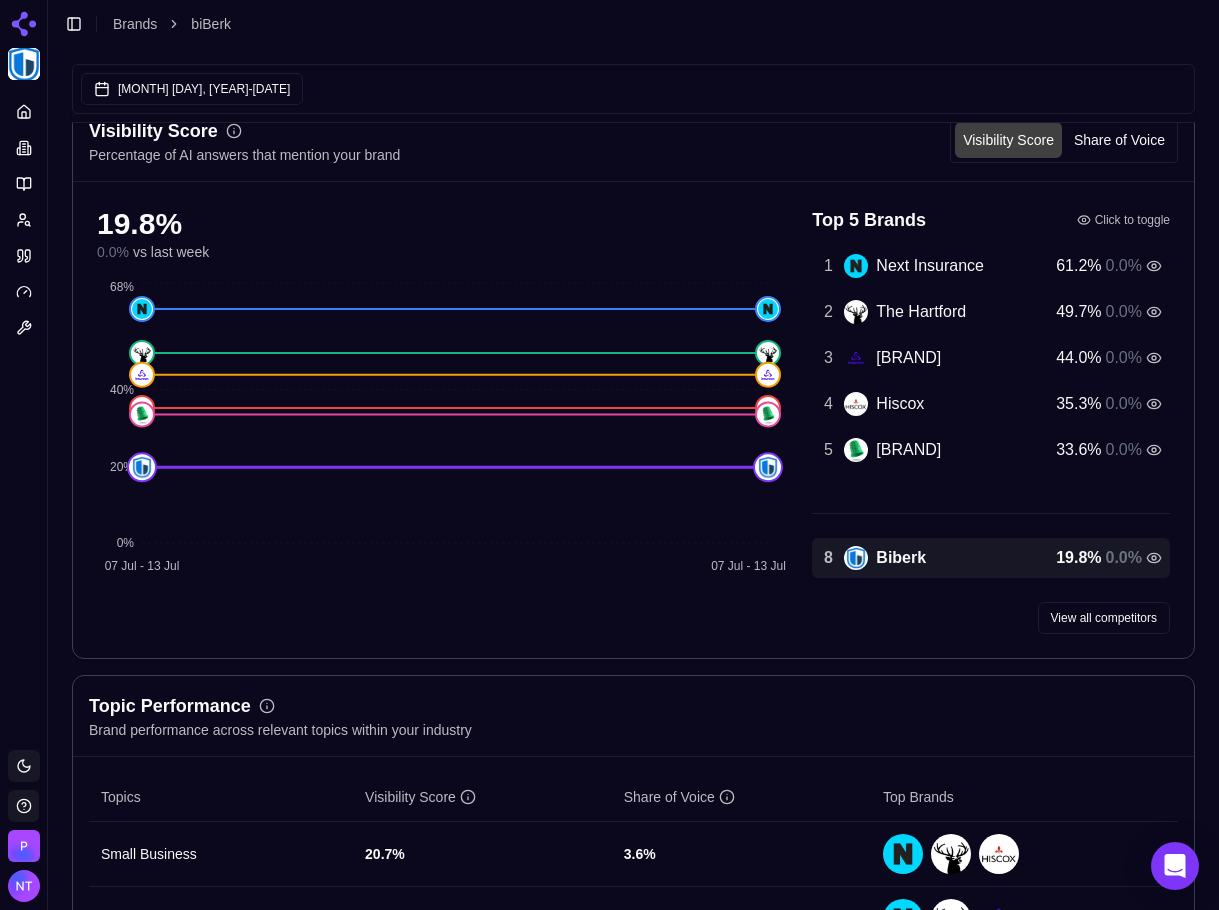 scroll, scrollTop: 200, scrollLeft: 0, axis: vertical 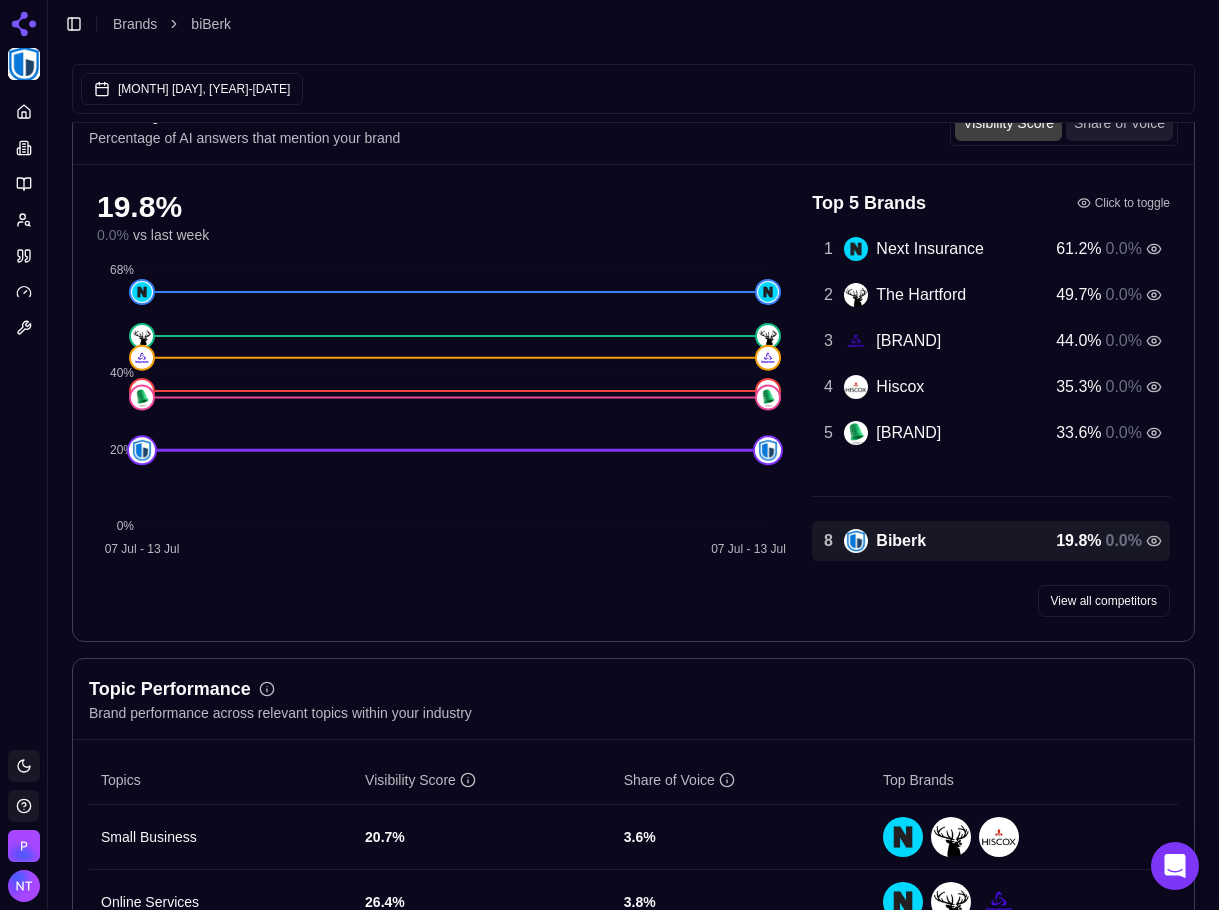 drag, startPoint x: 1076, startPoint y: 97, endPoint x: 1091, endPoint y: 130, distance: 36.249138 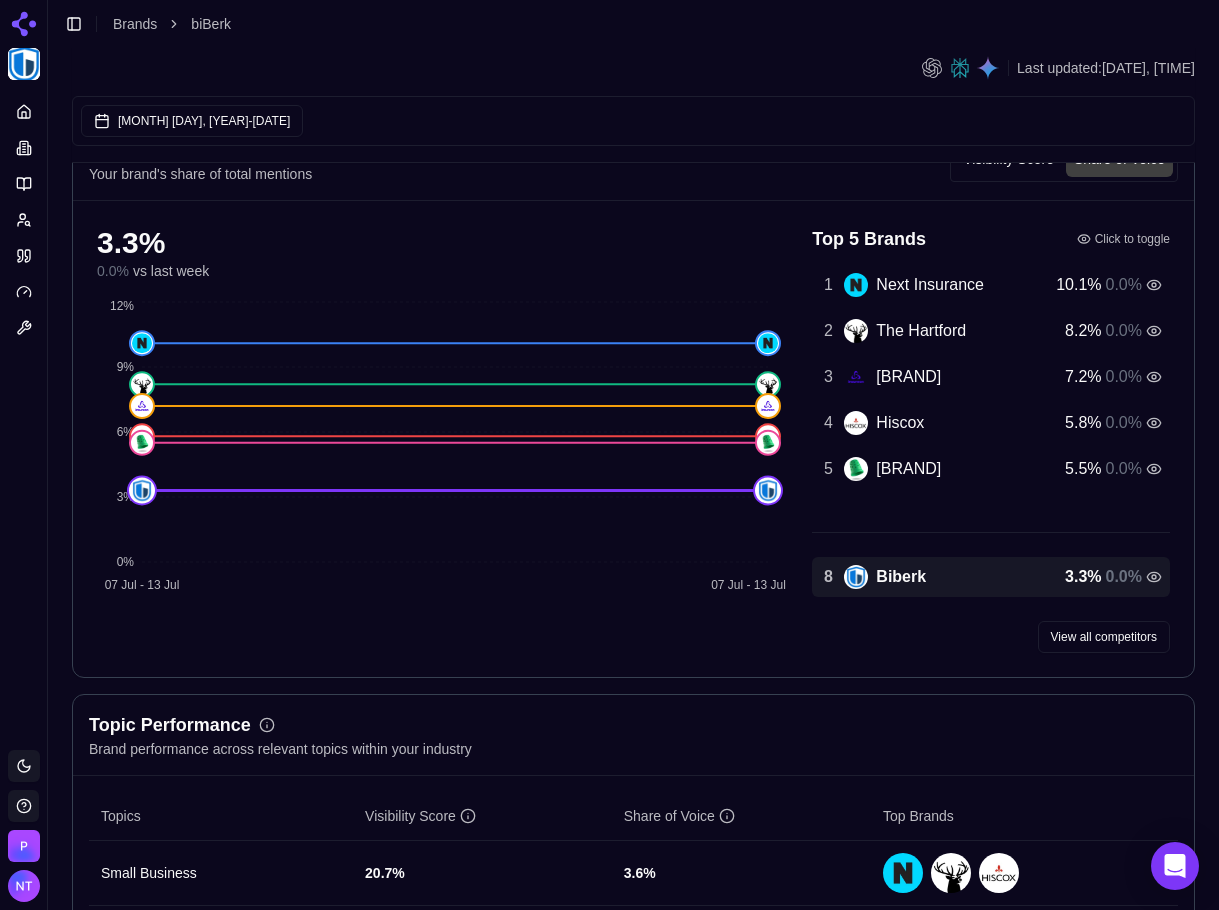 scroll, scrollTop: 0, scrollLeft: 0, axis: both 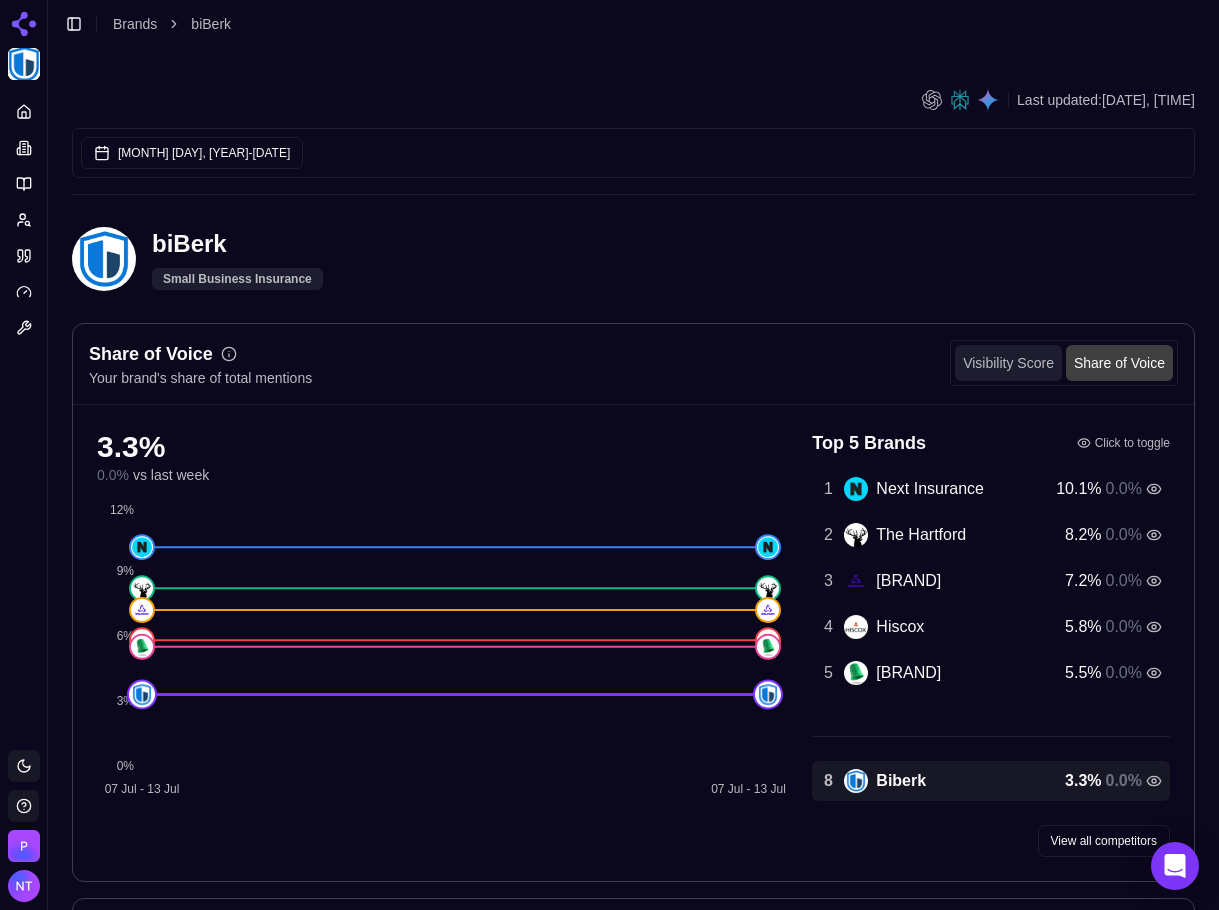 click on "Visibility Score" at bounding box center (1008, 363) 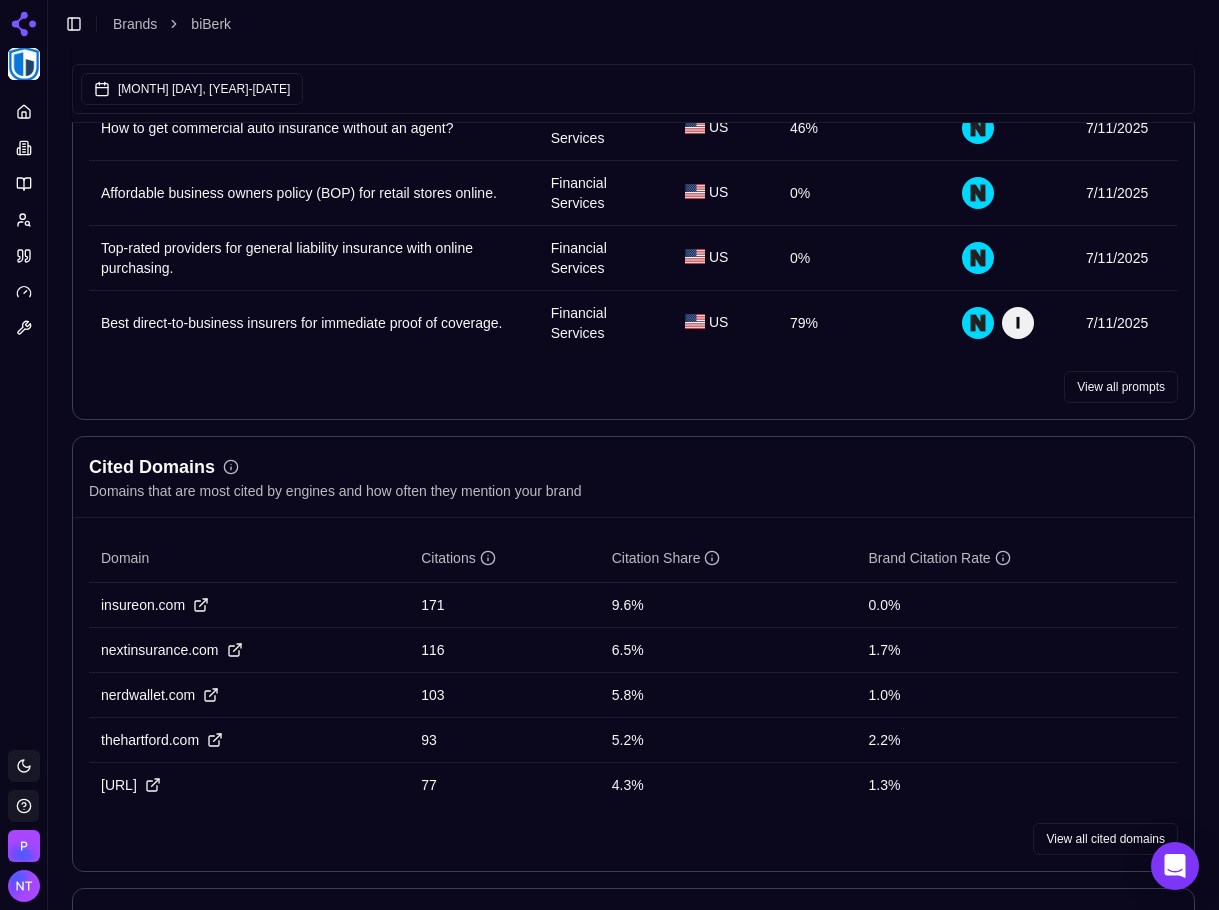 scroll, scrollTop: 1700, scrollLeft: 0, axis: vertical 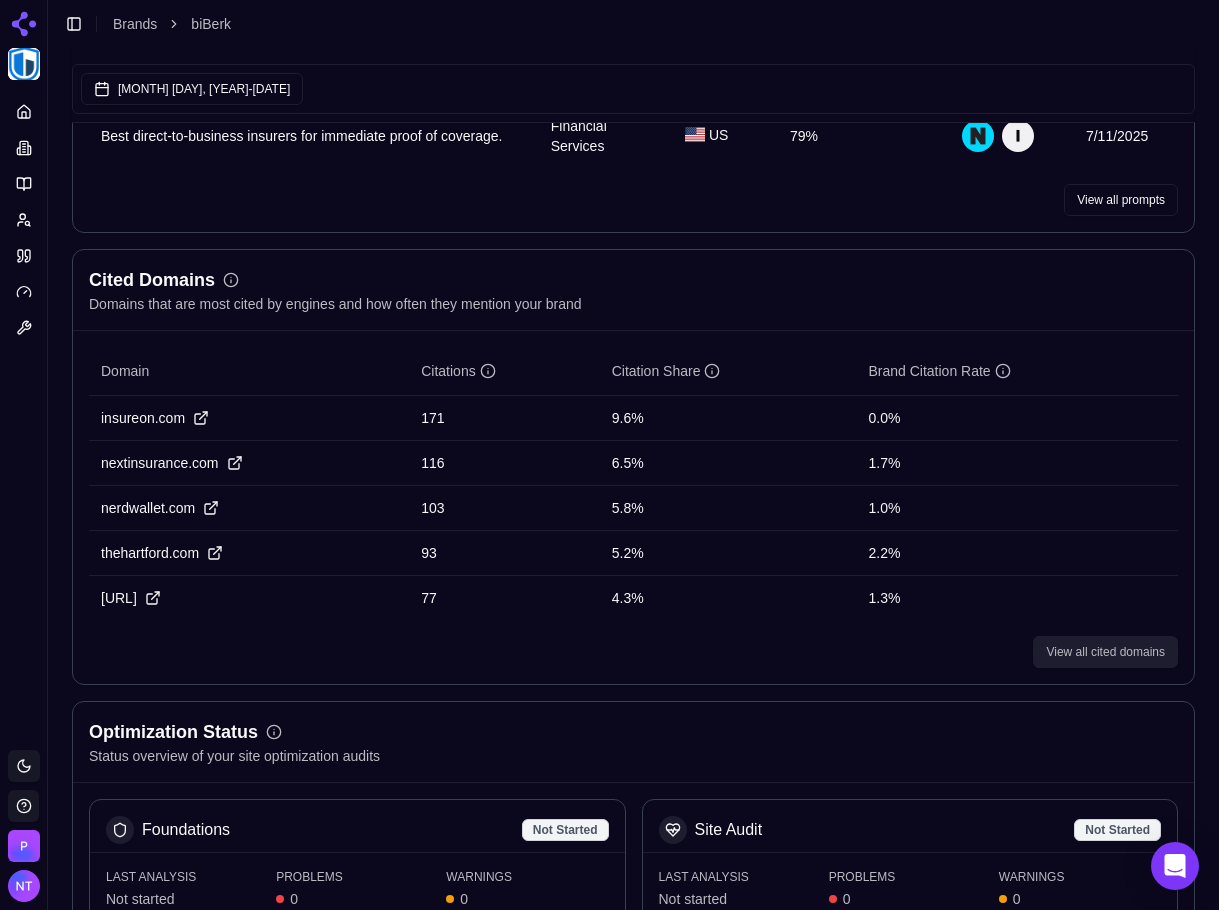 click on "View all cited domains" at bounding box center (1105, 652) 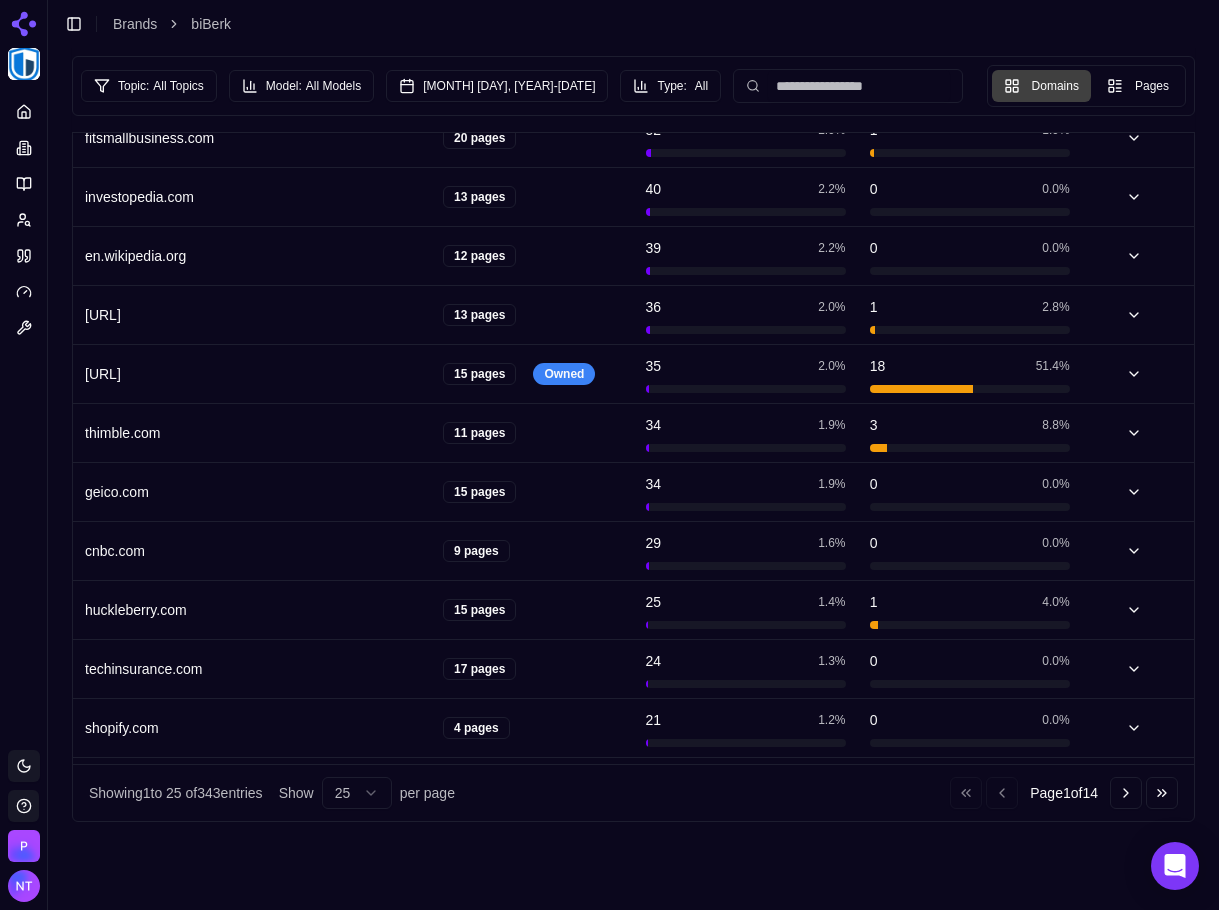 scroll, scrollTop: 0, scrollLeft: 0, axis: both 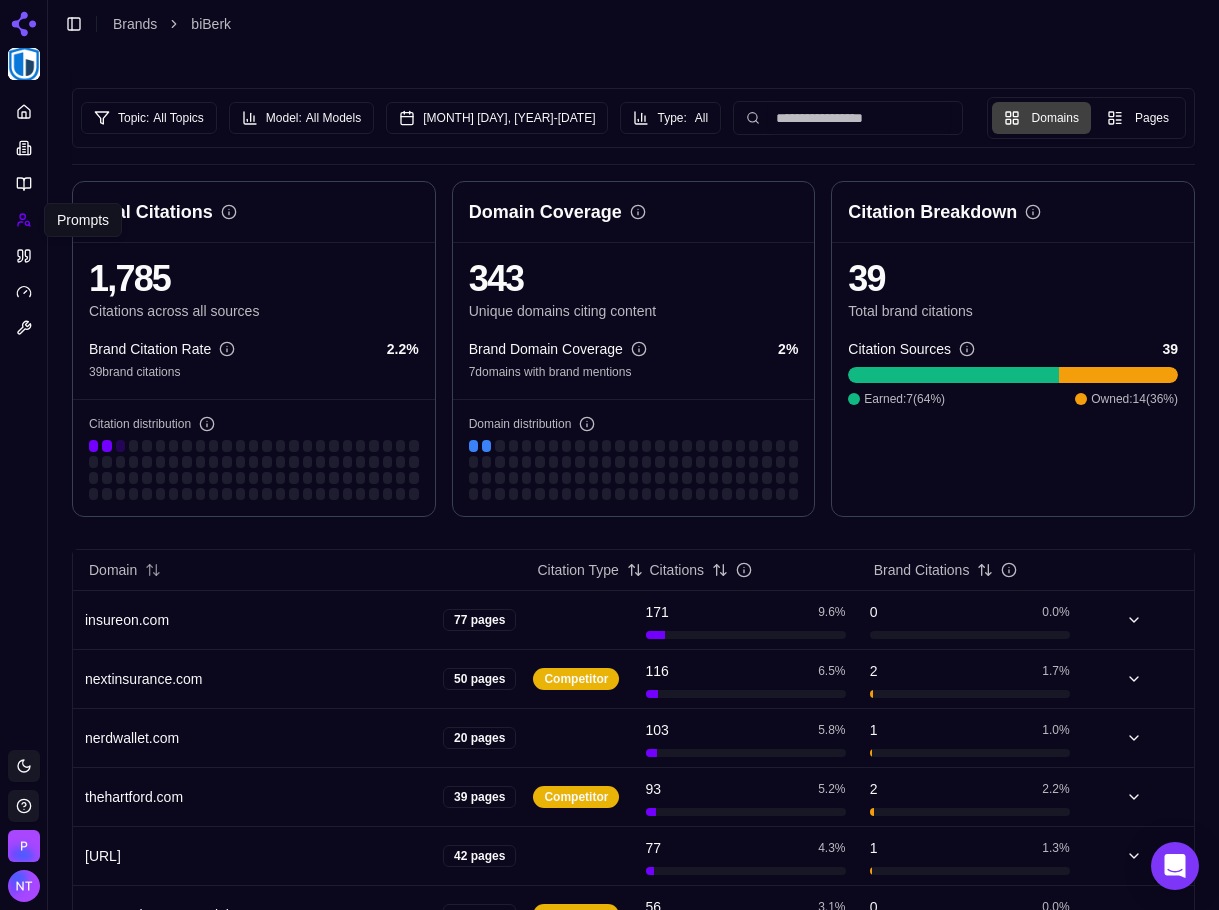 click 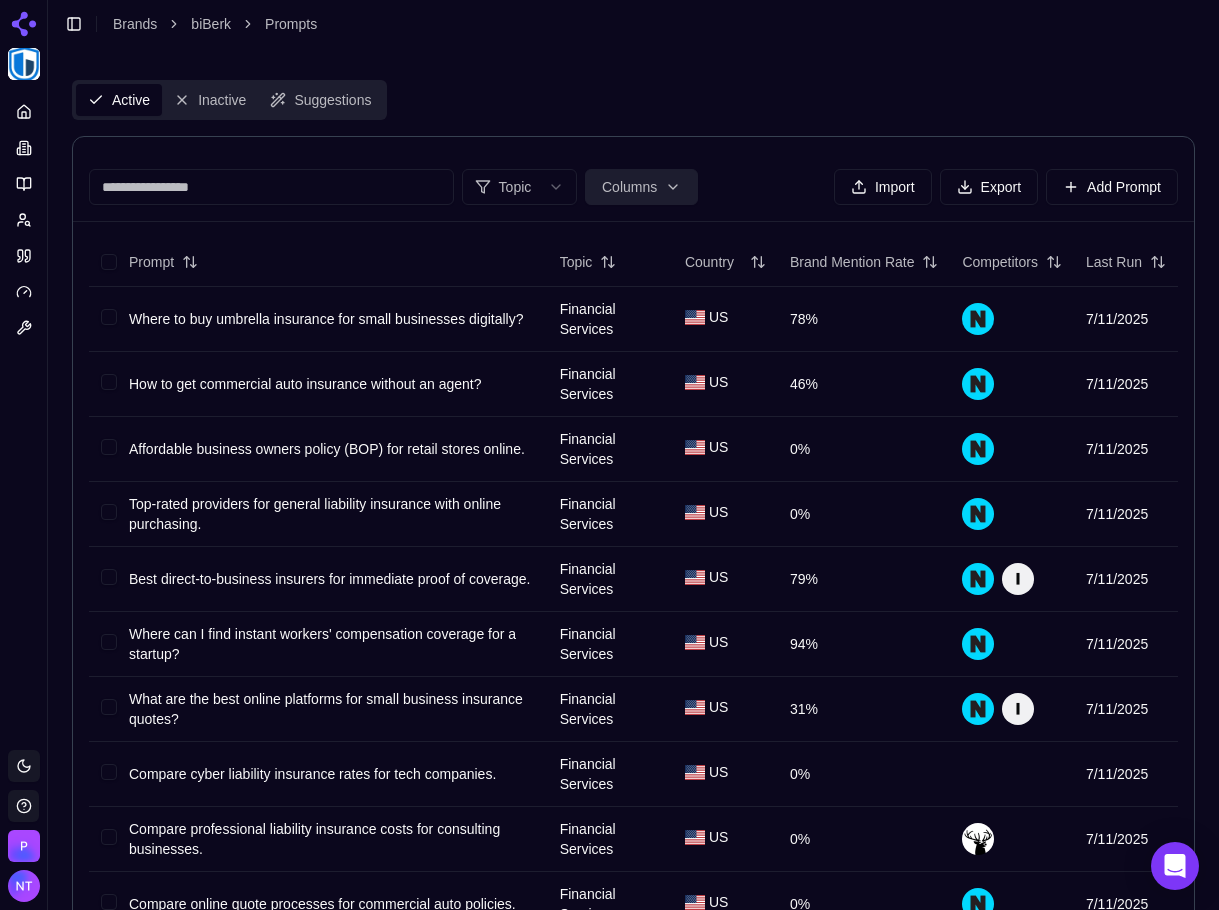 click on "12% Platform Toggle theme Perrill   Toggle Sidebar Brands biBerk Prompts Active Inactive Suggestions Topic Columns Import Export Add Prompt Prompt Topic Country Brand Mention Rate Competitors Last Run Where to buy umbrella insurance for small businesses digitally? Financial Services US 78% 7/11/2025 How to get commercial auto insurance without an agent? Financial Services US 46% 7/11/2025 Affordable business owners policy (BOP) for retail stores online. Financial Services US 0% 7/11/2025 Top-rated providers for general liability insurance with online purchasing. Financial Services US 0% 7/11/2025 Best direct-to-business insurers for immediate proof of coverage. Financial Services US 79% 7/11/2025 Where can I find instant workers' compensation coverage for a startup? Financial Services US 94% 7/11/2025 What are the best online platforms for small business insurance quotes? Financial Services US 31% 7/11/2025 Compare cyber liability insurance rates for tech companies. Financial Services US 0% US 0%" at bounding box center [609, 845] 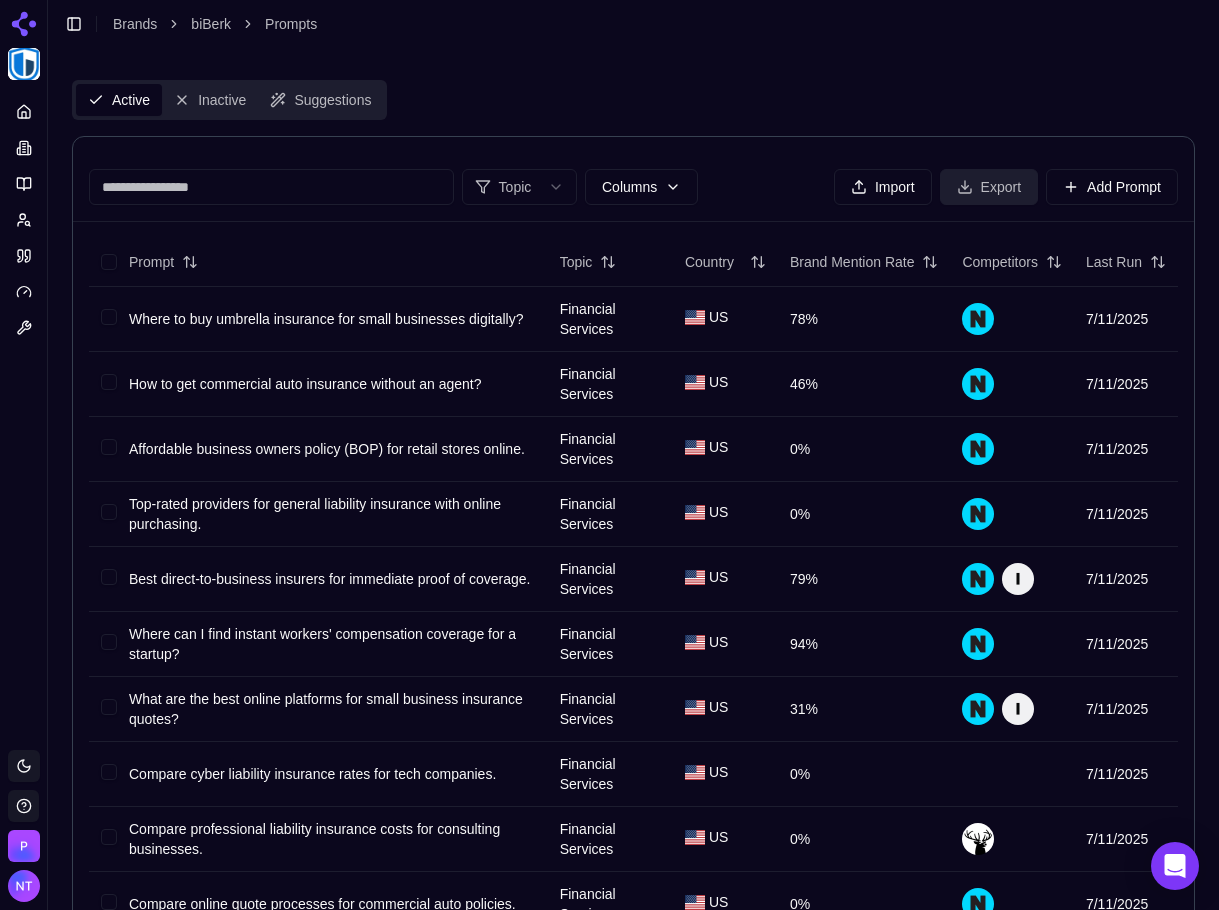 click on "12% Platform Toggle theme Perrill   Toggle Sidebar Brands biBerk Prompts Active Inactive Suggestions Topic Columns Import Export Add Prompt Prompt Topic Country Brand Mention Rate Competitors Last Run Where to buy umbrella insurance for small businesses digitally? Financial Services US 78% 7/11/2025 How to get commercial auto insurance without an agent? Financial Services US 46% 7/11/2025 Affordable business owners policy (BOP) for retail stores online. Financial Services US 0% 7/11/2025 Top-rated providers for general liability insurance with online purchasing. Financial Services US 0% 7/11/2025 Best direct-to-business insurers for immediate proof of coverage. Financial Services US 79% 7/11/2025 Where can I find instant workers' compensation coverage for a startup? Financial Services US 94% 7/11/2025 What are the best online platforms for small business insurance quotes? Financial Services US 31% 7/11/2025 Compare cyber liability insurance rates for tech companies. Financial Services US 0% US 0%" at bounding box center [609, 845] 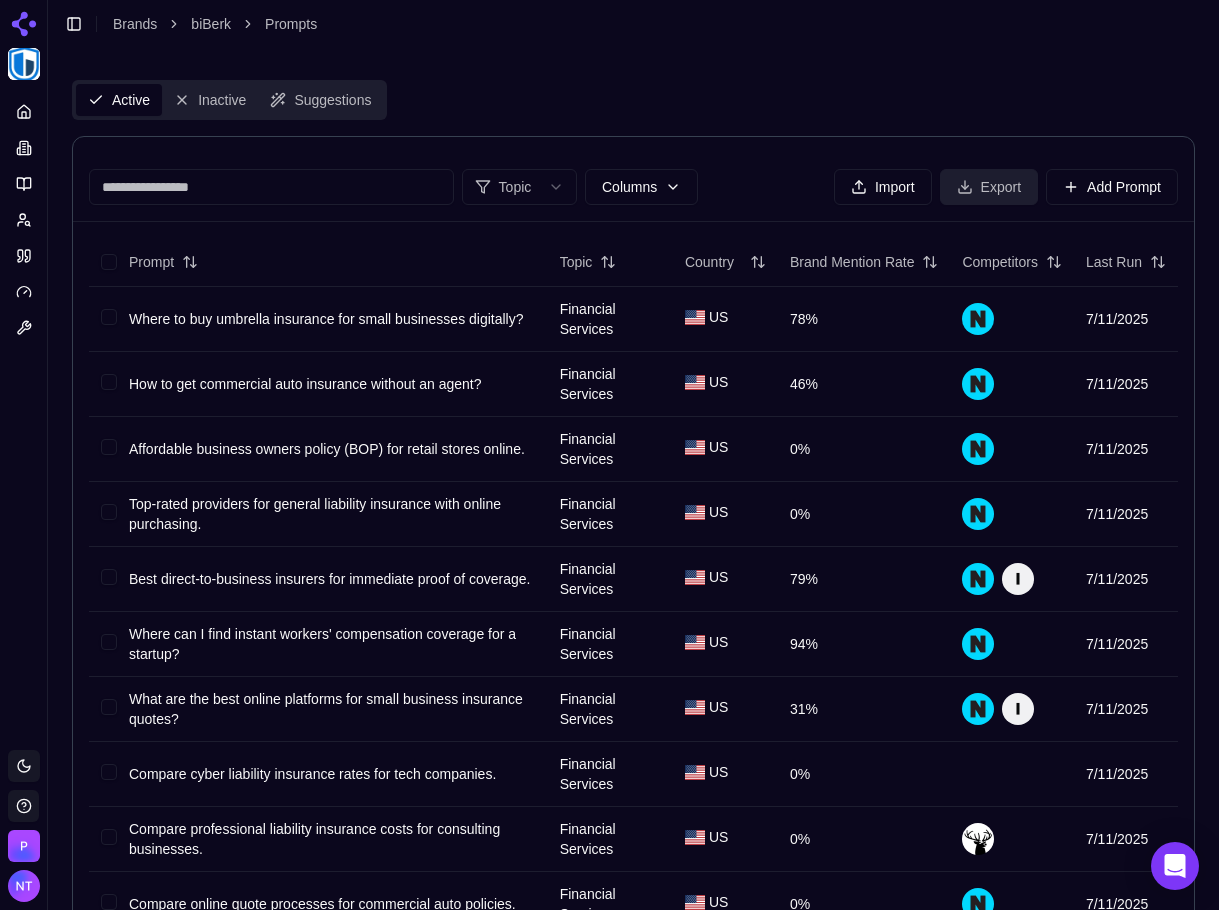 click on "Export" at bounding box center (989, 187) 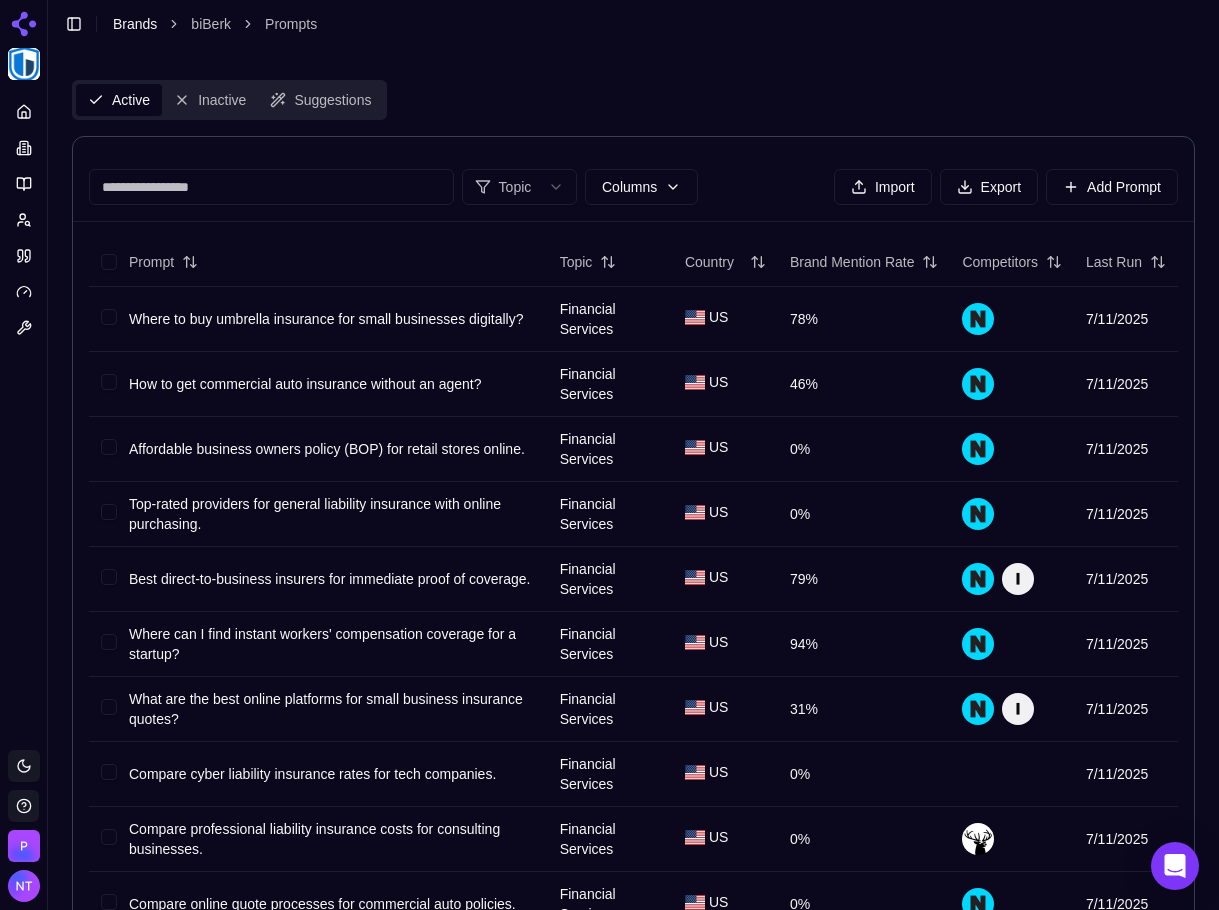 click on "Brands" at bounding box center [135, 24] 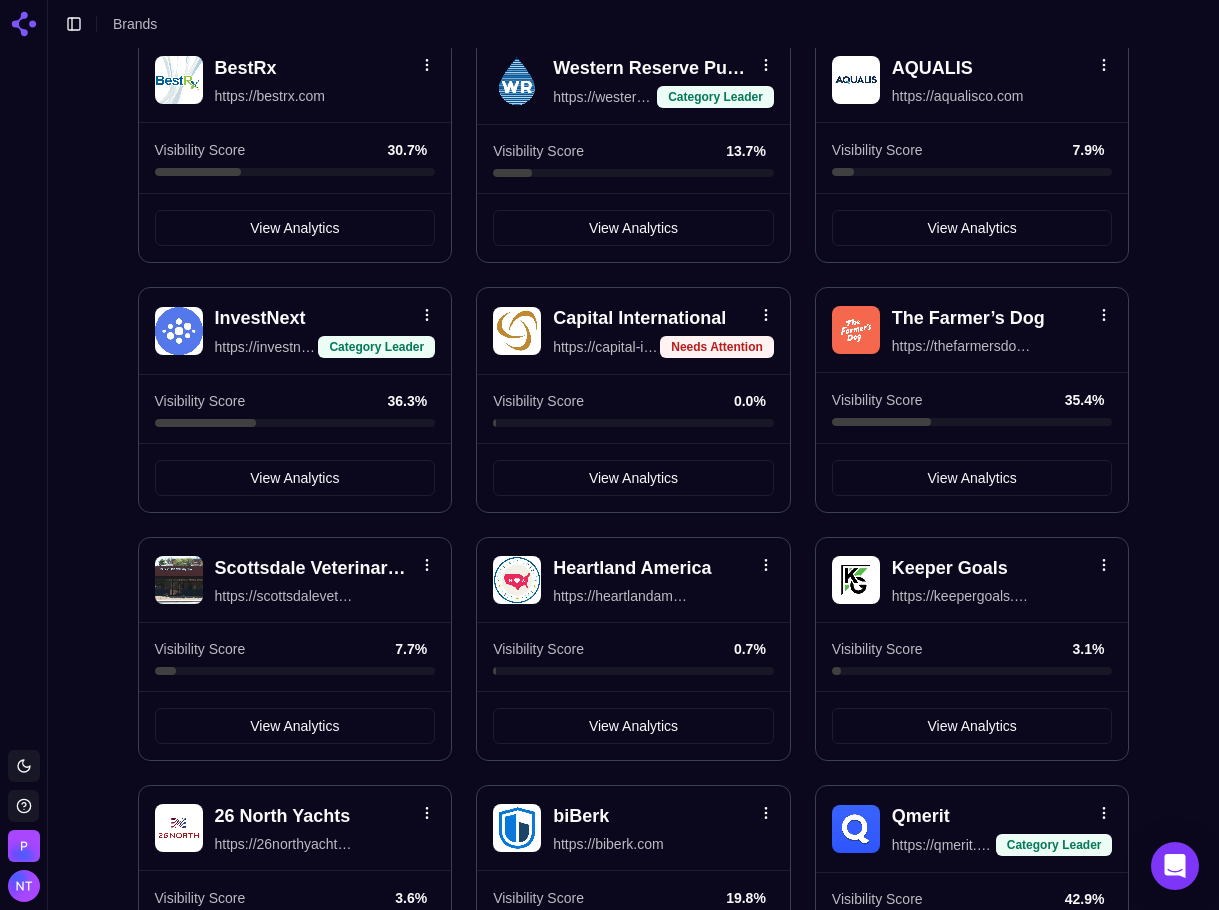 scroll, scrollTop: 300, scrollLeft: 0, axis: vertical 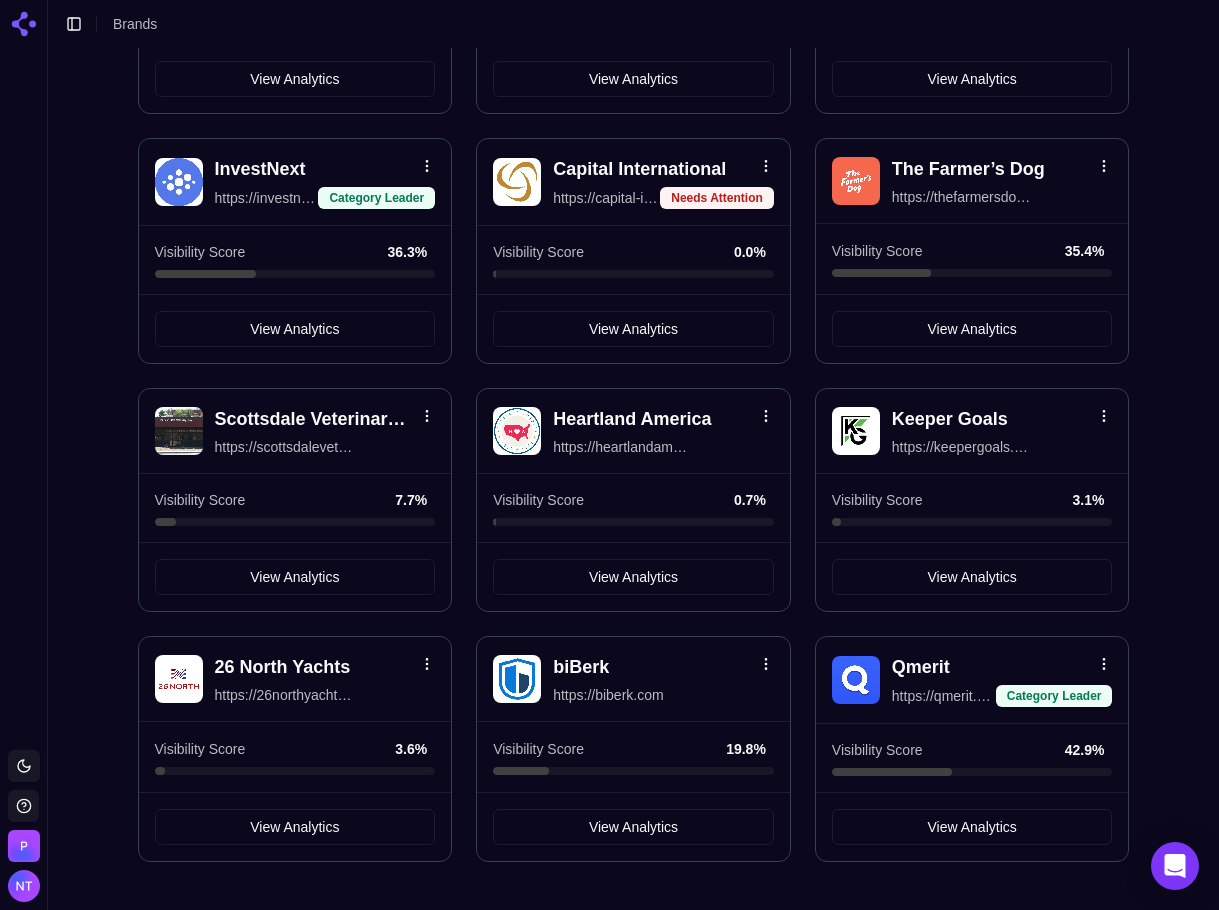click on "Qmerit" at bounding box center (921, 667) 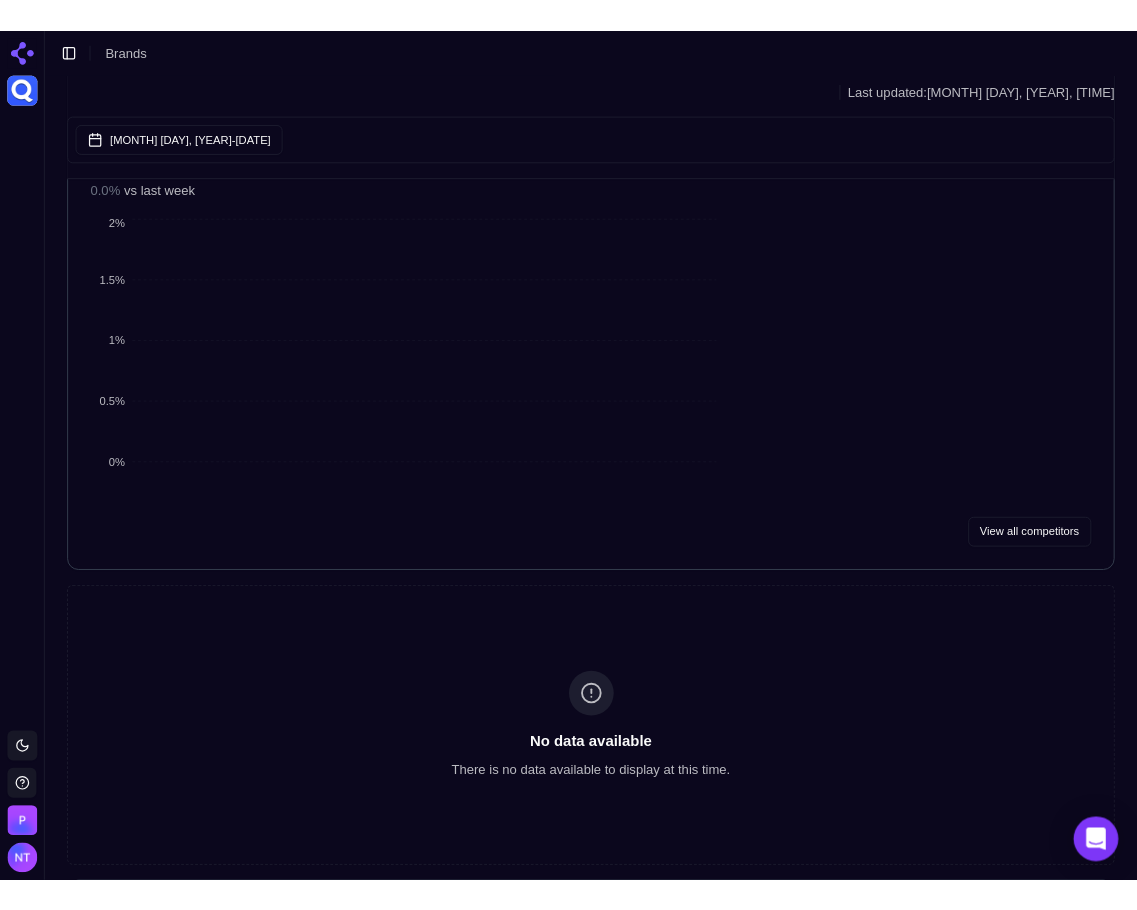 scroll, scrollTop: 0, scrollLeft: 0, axis: both 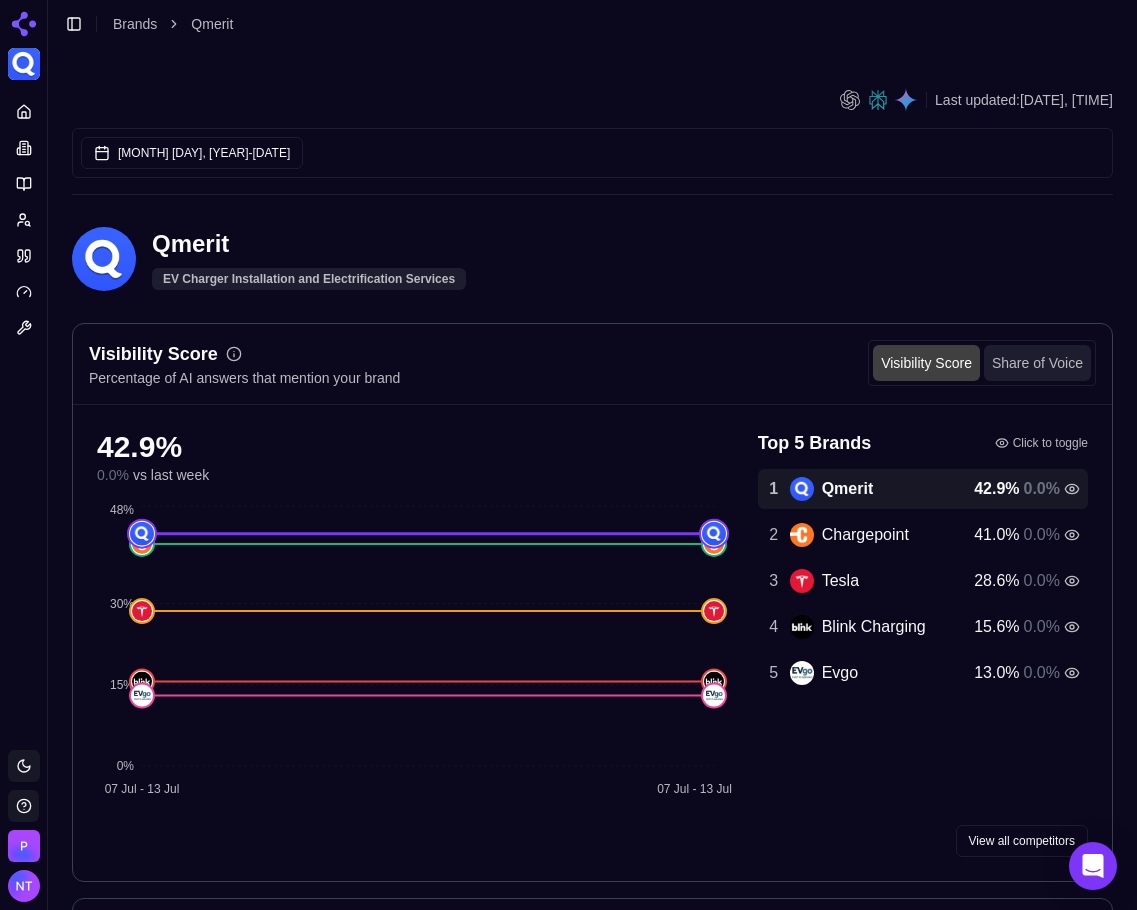 click on "Share of Voice" at bounding box center (1037, 363) 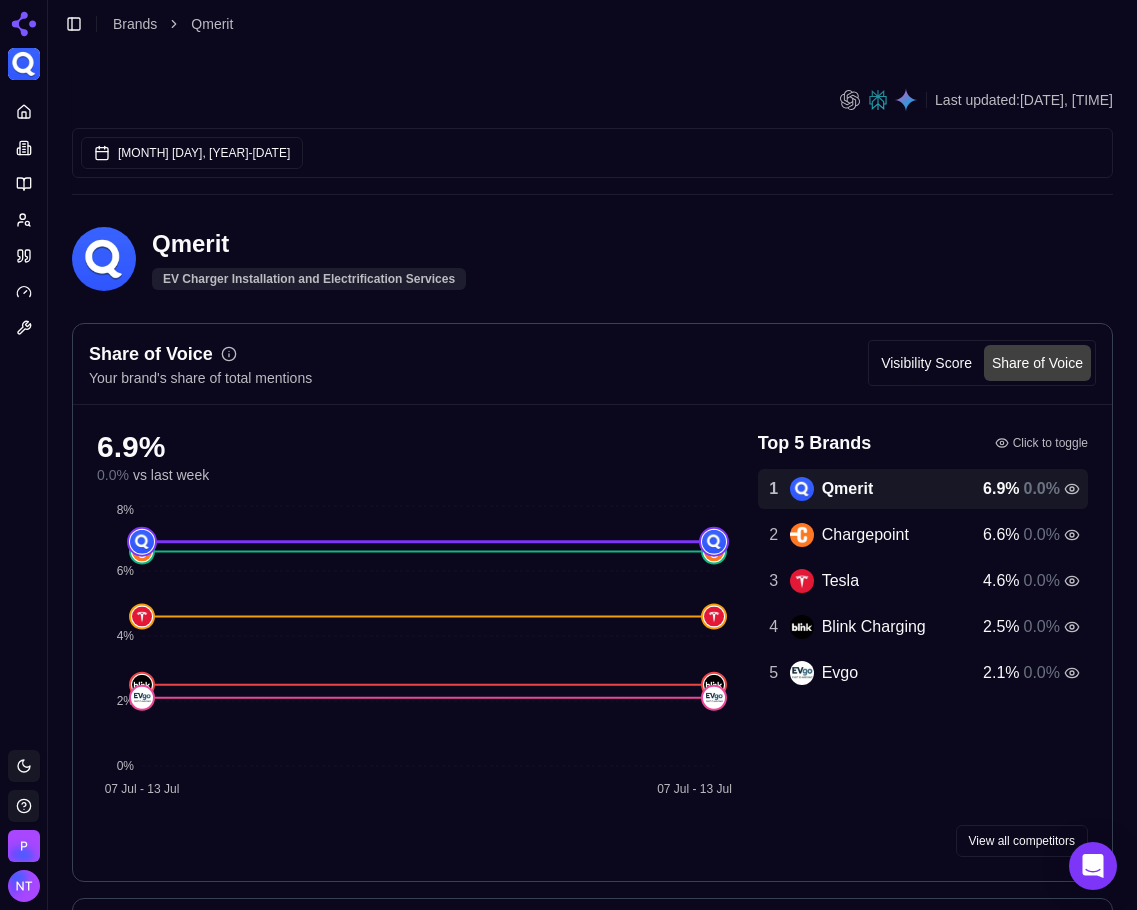 scroll, scrollTop: 500, scrollLeft: 0, axis: vertical 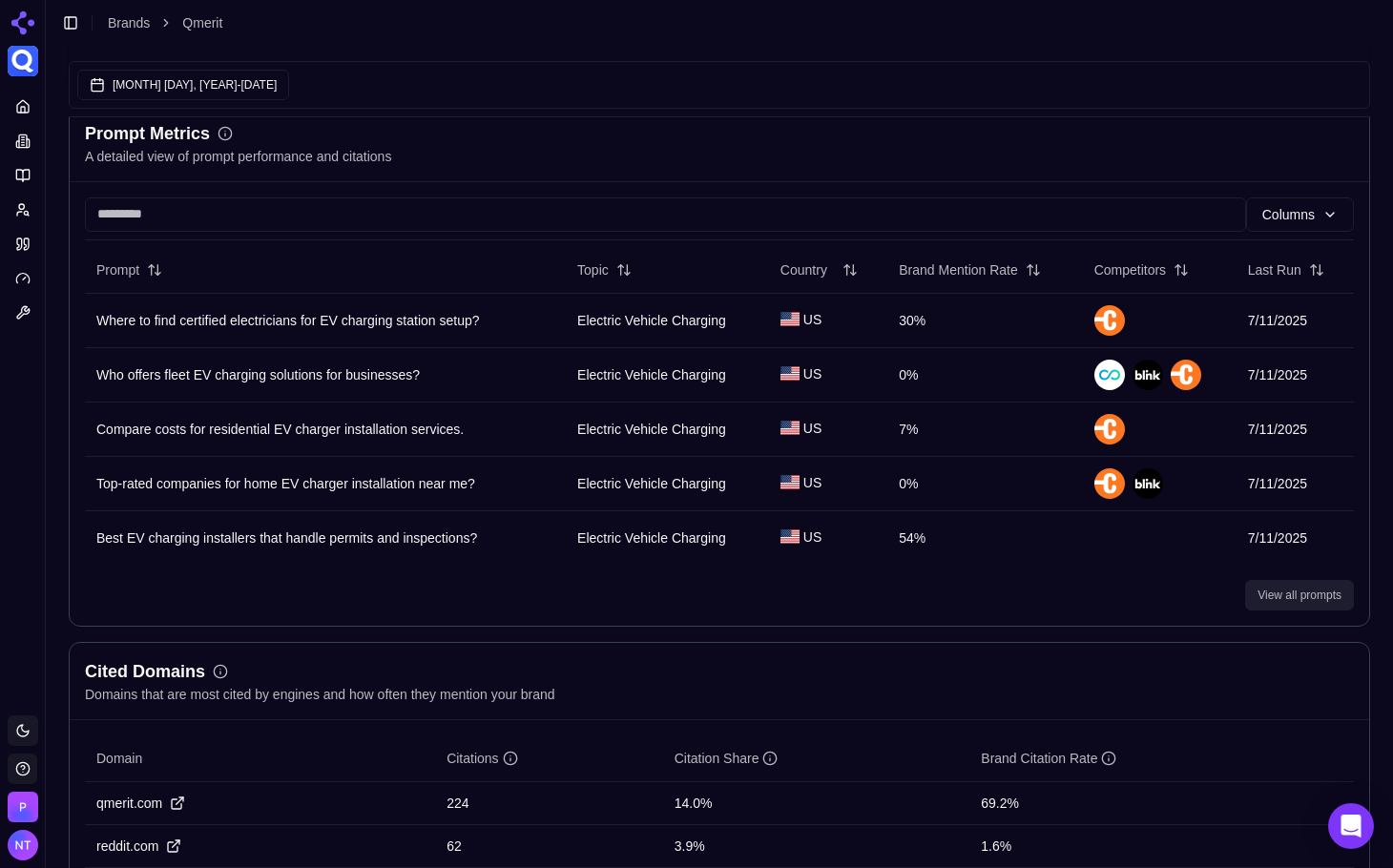 click on "View all prompts" at bounding box center (1299, 595) 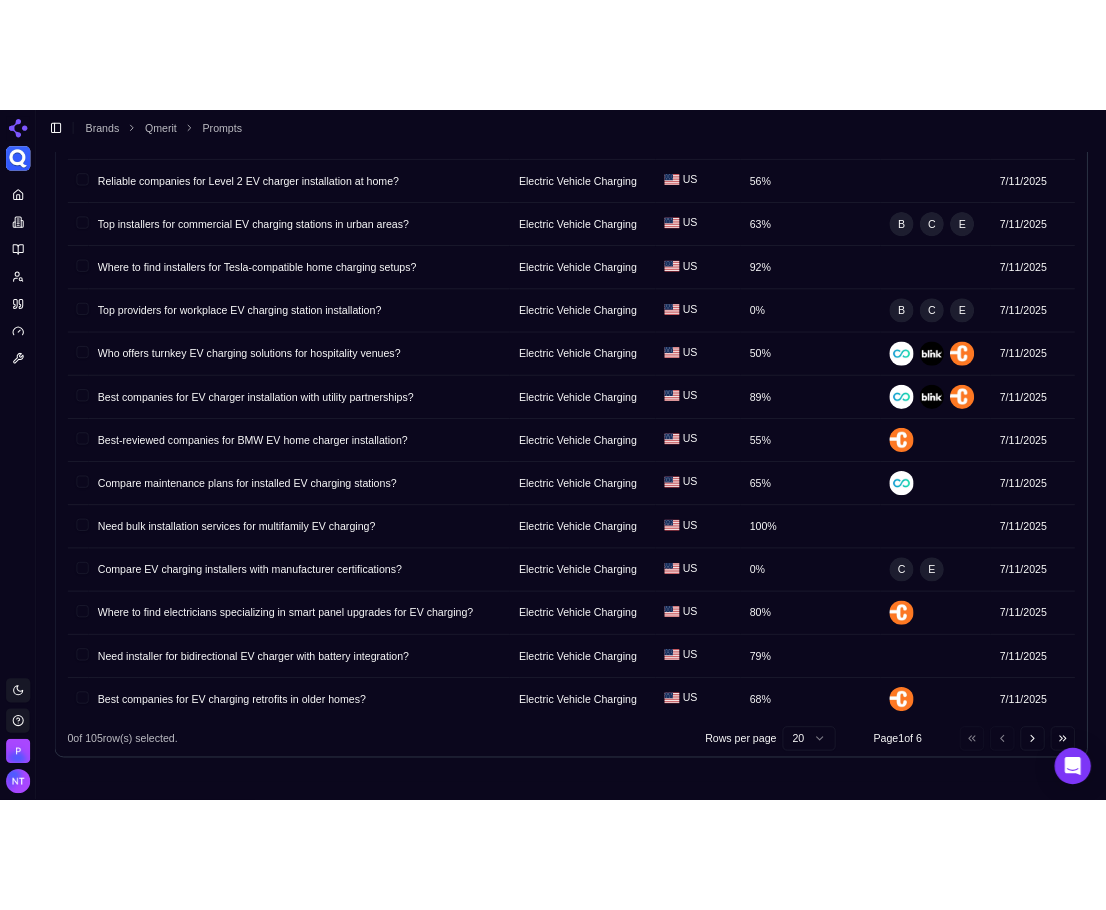 scroll, scrollTop: 0, scrollLeft: 0, axis: both 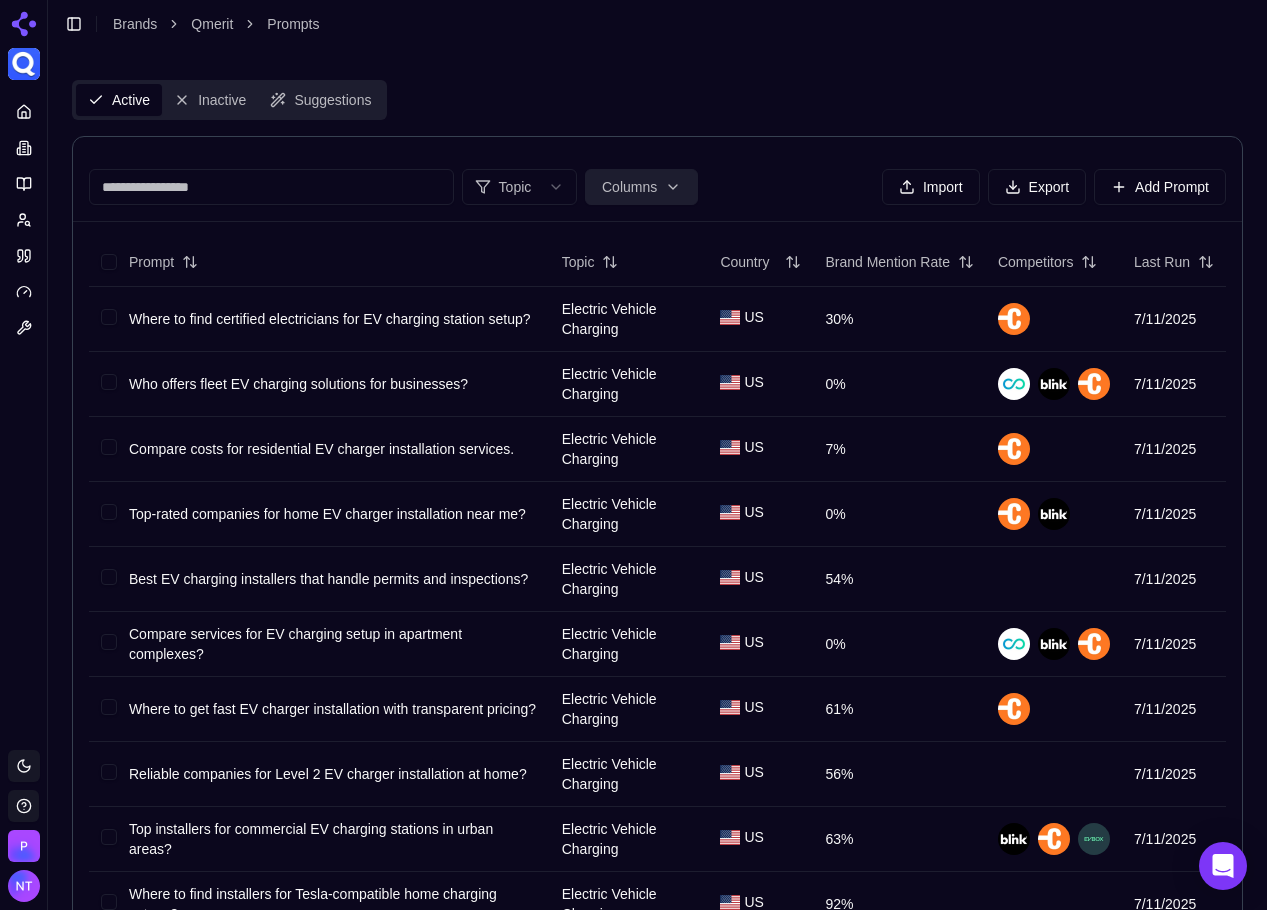 click on "8% Platform Toggle theme Perrill   Toggle Sidebar Brands Qmerit Prompts Active Inactive Suggestions Topic Columns Import Export Add Prompt Prompt Topic Country Brand Mention Rate Competitors Last Run Where to find certified electricians for EV charging station setup? Electric Vehicle Charging US 30% 7/11/2025 Who offers fleet EV charging solutions for businesses? Electric Vehicle Charging US 0% 7/11/2025 Compare costs for residential EV charger installation services. Electric Vehicle Charging US 7% 7/11/2025 Top-rated companies for home EV charger installation near me? Electric Vehicle Charging US 0% 7/11/2025 Best EV charging installers that handle permits and inspections? Electric Vehicle Charging US 54% 7/11/2025 Compare services for EV charging setup in apartment complexes? Electric Vehicle Charging US 0% 7/11/2025 Where to get fast EV charger installation with transparent pricing? Electric Vehicle Charging US 61% 7/11/2025 Reliable companies for Level 2 EV charger installation at home? US 56%" at bounding box center [633, 845] 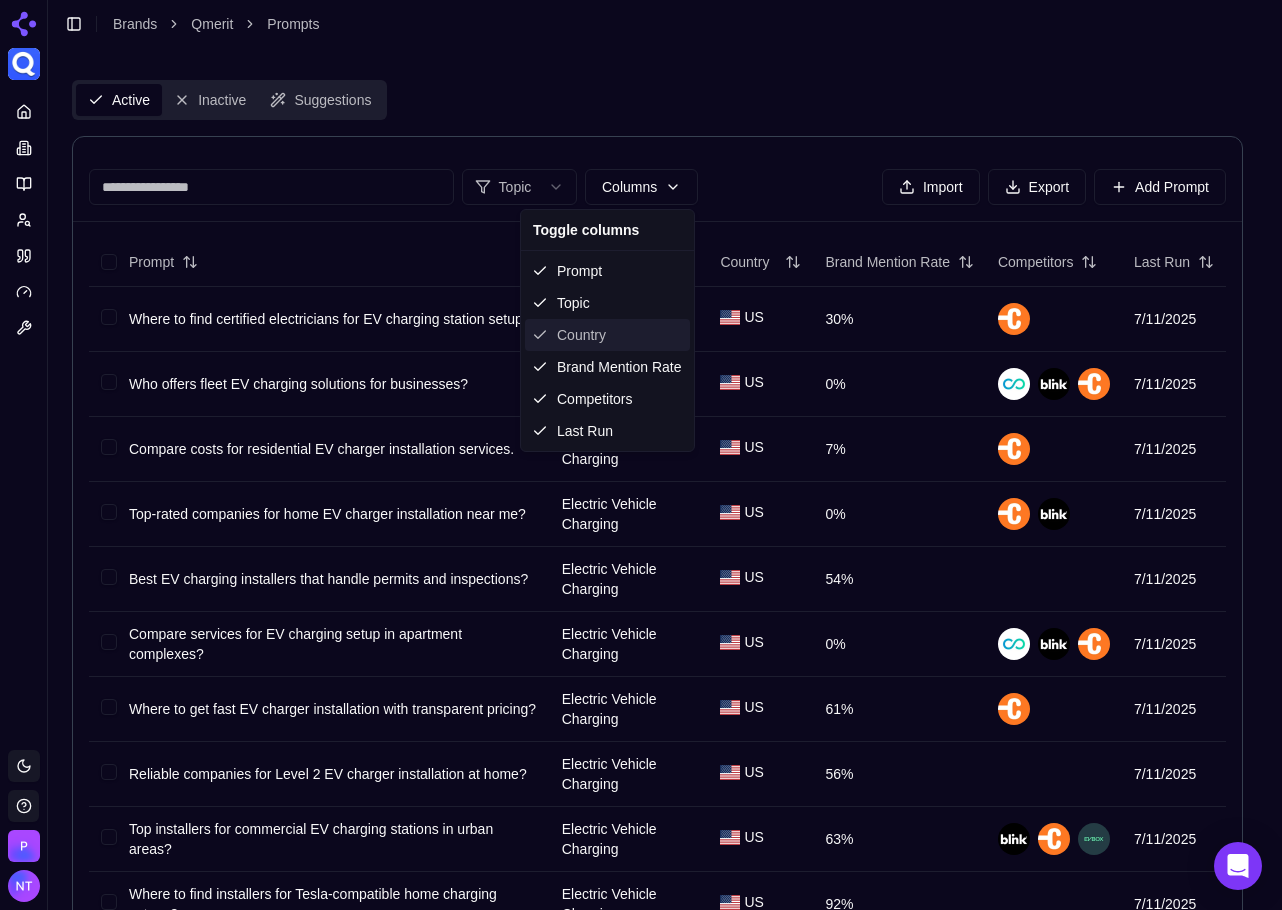 click on "Country" at bounding box center [607, 335] 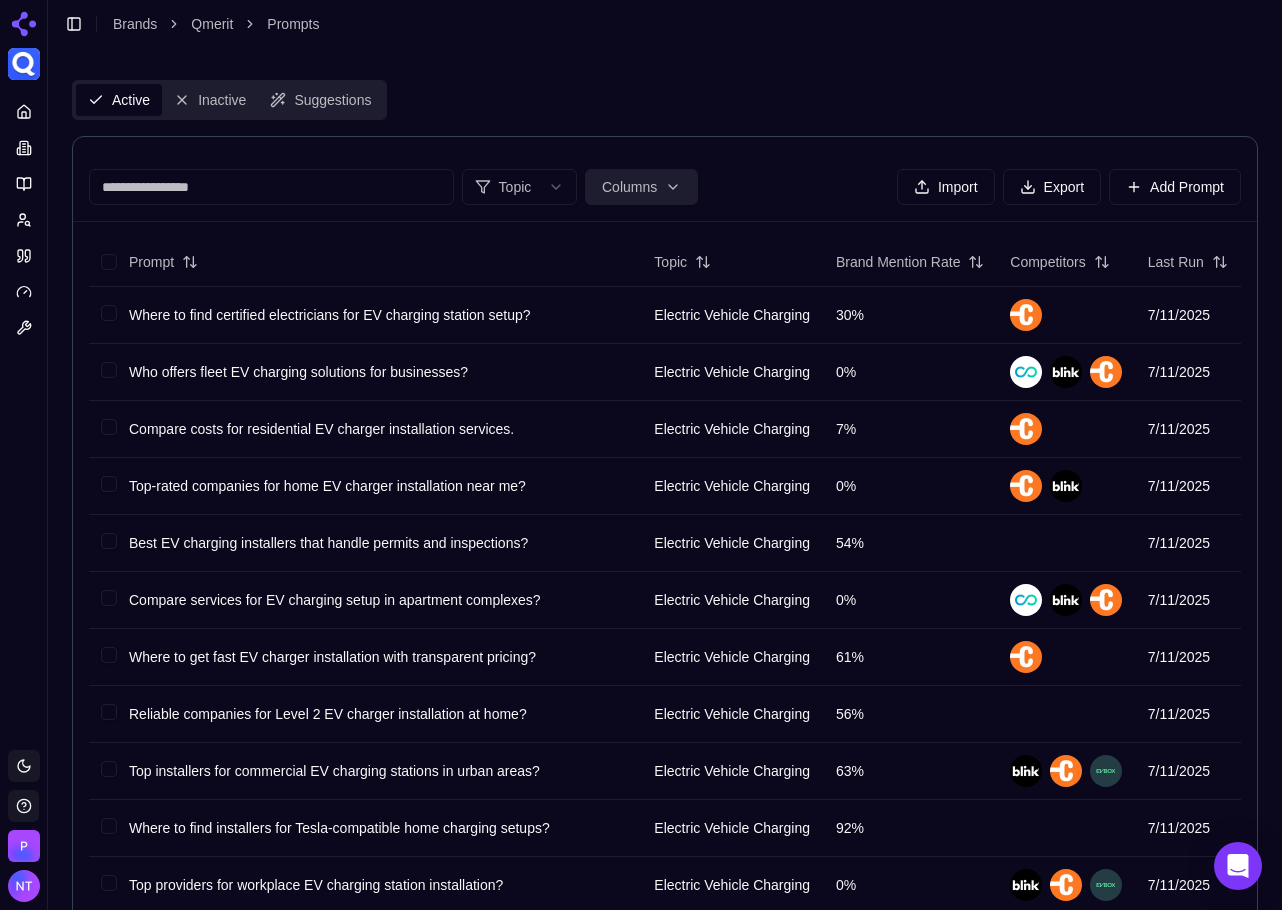 click on "8% Platform Toggle theme Perrill   Toggle Sidebar Brands Qmerit Prompts Active Inactive Suggestions Topic Columns Import Export Add Prompt Prompt Topic Brand Mention Rate Competitors Last Run Where to find certified electricians for EV charging station setup? Electric Vehicle Charging 30% 7/11/2025 Who offers fleet EV charging solutions for businesses? Electric Vehicle Charging 0% 7/11/2025 Compare costs for residential EV charger installation services. Electric Vehicle Charging 7% 7/11/2025 Top-rated companies for home EV charger installation near me? Electric Vehicle Charging 0% 7/11/2025 Best EV charging installers that handle permits and inspections? Electric Vehicle Charging 54% 7/11/2025 Compare services for EV charging setup in apartment complexes? Electric Vehicle Charging 0% 7/11/2025 Where to get fast EV charger installation with transparent pricing? Electric Vehicle Charging 61% 7/11/2025 Reliable companies for Level 2 EV charger installation at home? Electric Vehicle Charging 56% 63% 0" at bounding box center [641, 765] 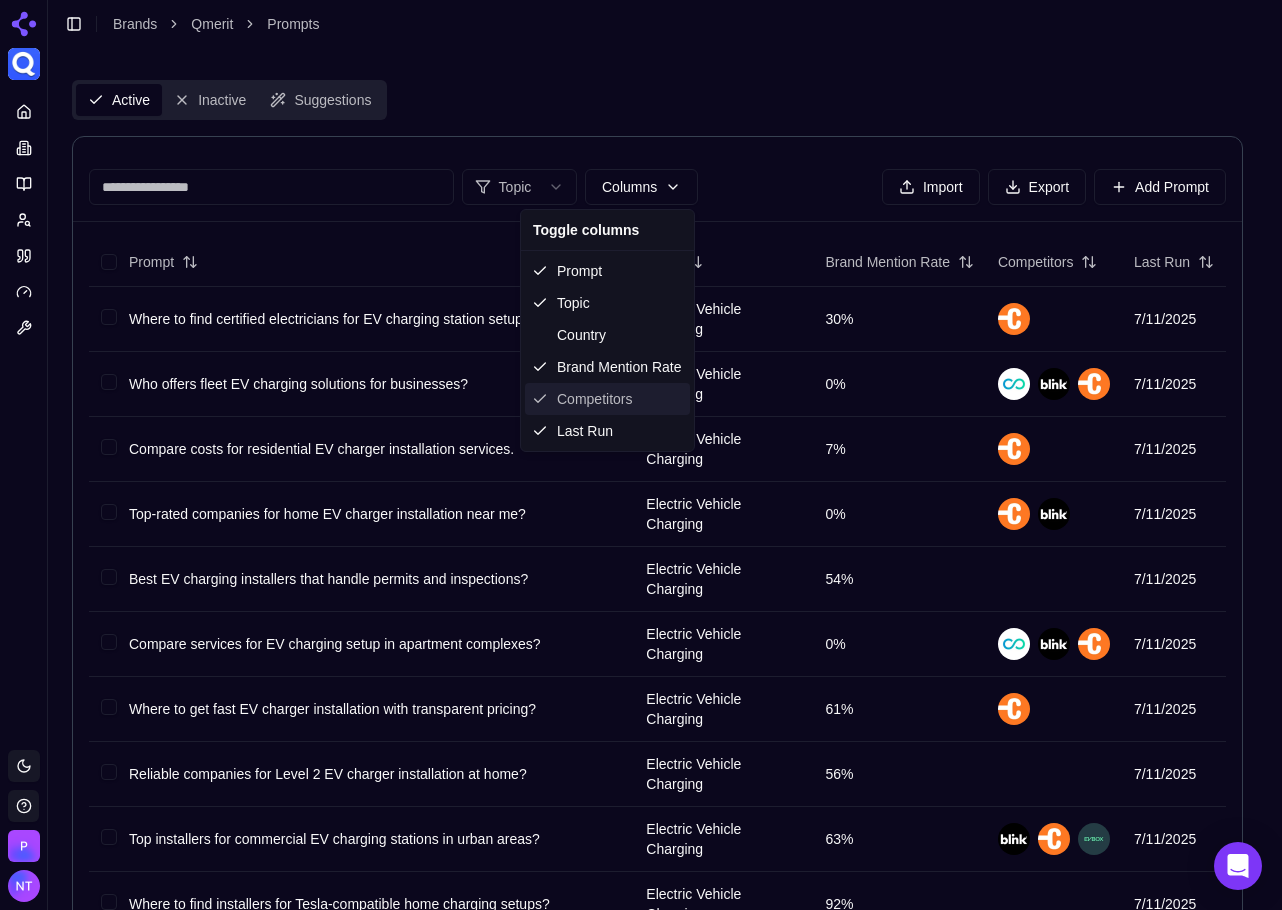 click on "Competitors" at bounding box center [607, 399] 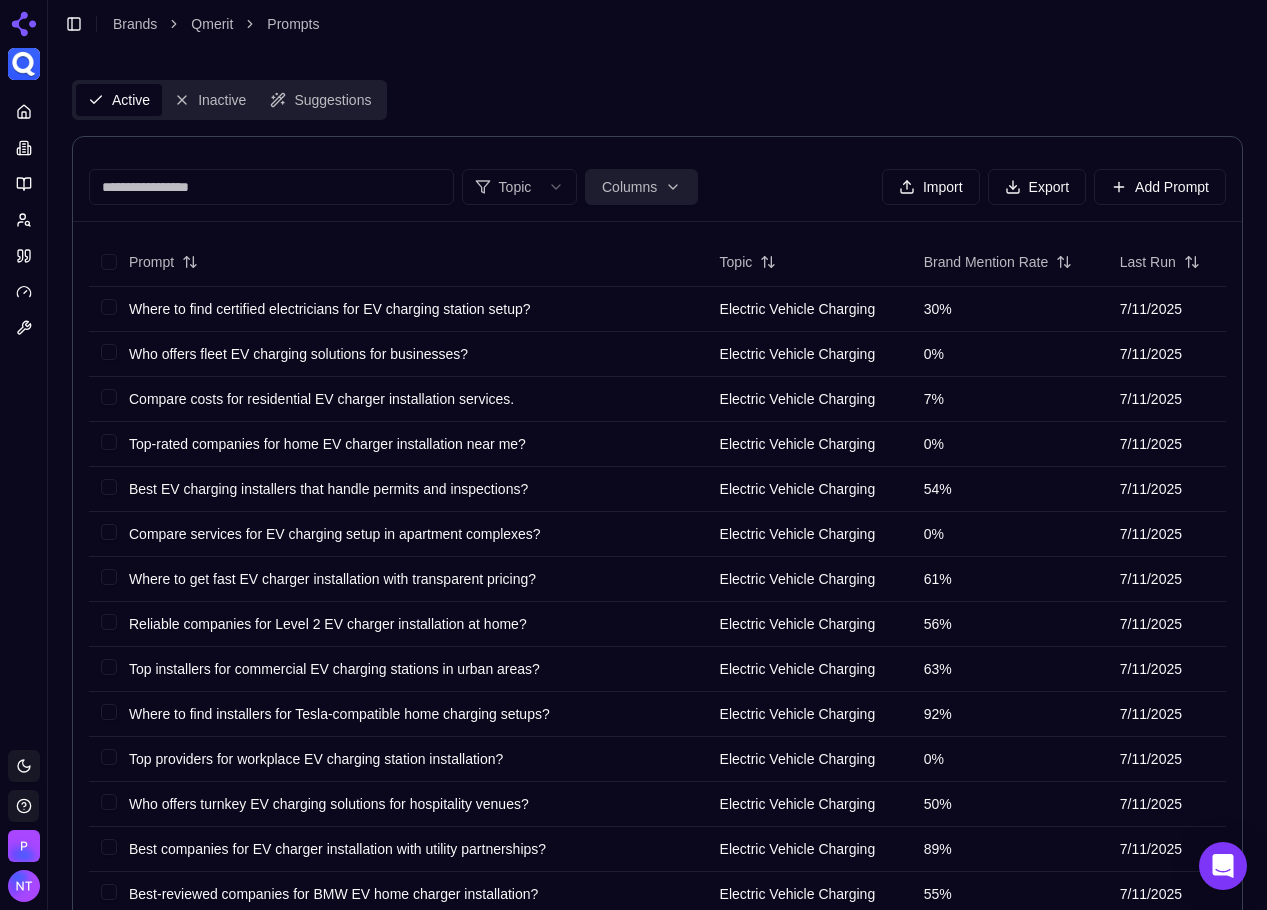 click on "8% Platform Toggle theme Perrill   Toggle Sidebar Brands Qmerit Prompts Active Inactive Suggestions Topic Columns Import Export Add Prompt Prompt Topic Brand Mention Rate Last Run Where to find certified electricians for EV charging station setup? Electric Vehicle Charging 30% 7/11/2025 Who offers fleet EV charging solutions for businesses? Electric Vehicle Charging 0% 7/11/2025 Compare costs for residential EV charger installation services. Electric Vehicle Charging 7% 7/11/2025 Top-rated companies for home EV charger installation near me? Electric Vehicle Charging 0% 7/11/2025 Best EV charging installers that handle permits and inspections? Electric Vehicle Charging 54% 7/11/2025 Compare services for EV charging setup in apartment complexes? Electric Vehicle Charging 0% 7/11/2025 Where to get fast EV charger installation with transparent pricing? Electric Vehicle Charging 61% 7/11/2025 Reliable companies for Level 2 EV charger installation at home? Electric Vehicle Charging 56% 7/11/2025 63% 92%" at bounding box center [633, 645] 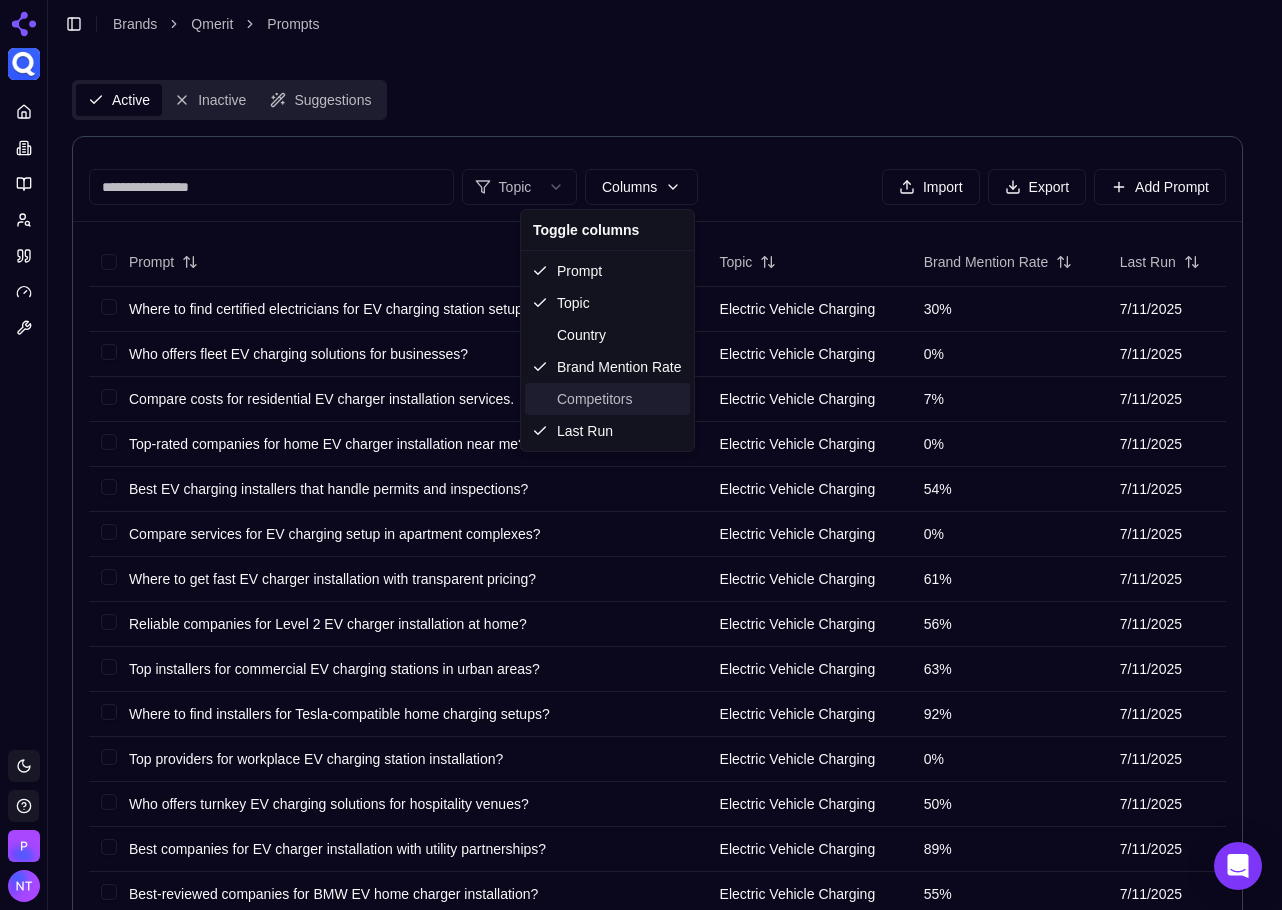 click on "Competitors" at bounding box center (607, 399) 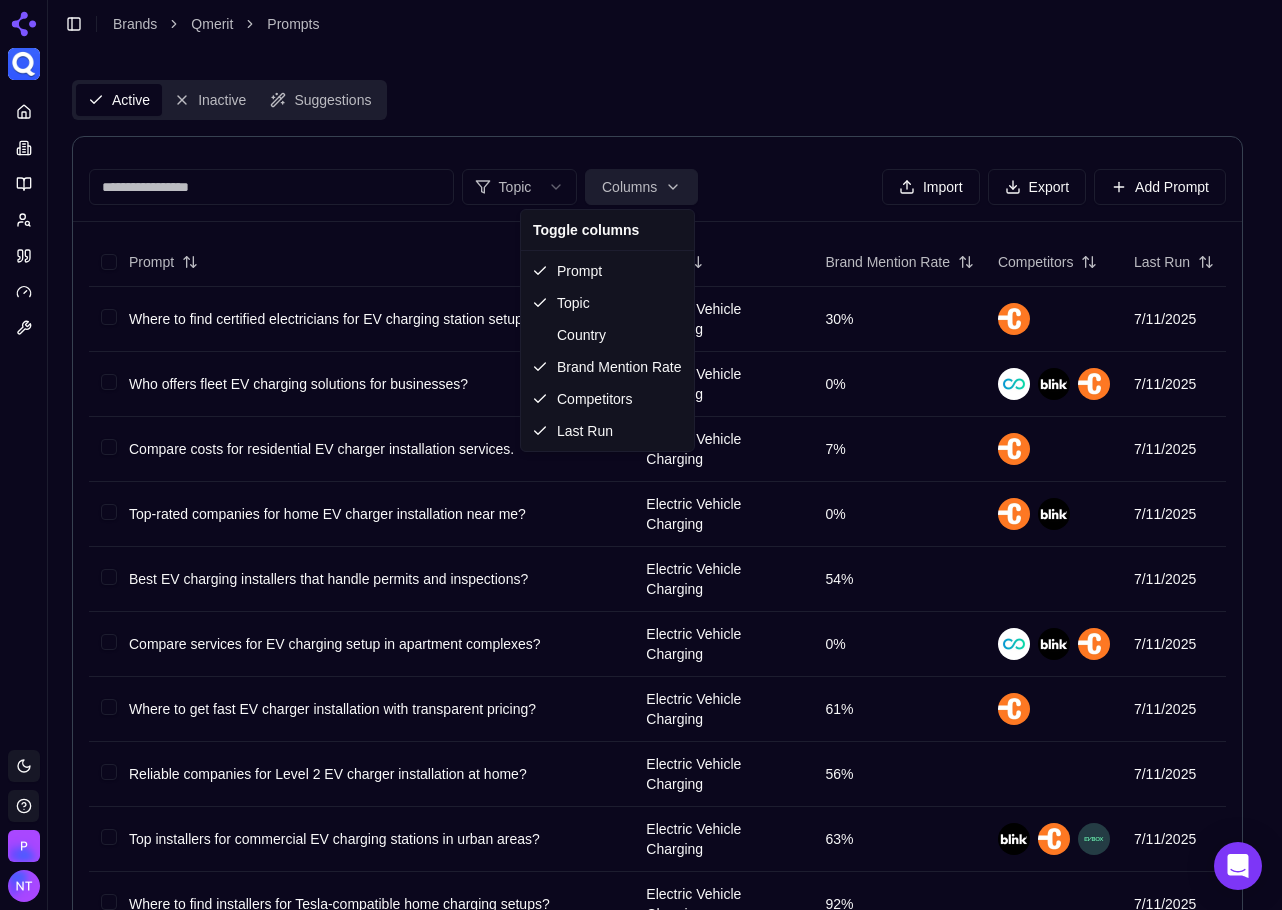 click on "8% Platform Toggle theme Perrill   Toggle Sidebar Brands Qmerit Prompts Active Inactive Suggestions Topic Columns Import Export Add Prompt Prompt Topic Brand Mention Rate Competitors Last Run Where to find certified electricians for EV charging station setup? Electric Vehicle Charging 30% 7/11/2025 Who offers fleet EV charging solutions for businesses? Electric Vehicle Charging 0% 7/11/2025 Compare costs for residential EV charger installation services. Electric Vehicle Charging 7% 7/11/2025 Top-rated companies for home EV charger installation near me? Electric Vehicle Charging 0% 7/11/2025 Best EV charging installers that handle permits and inspections? Electric Vehicle Charging 54% 7/11/2025 Compare services for EV charging setup in apartment complexes? Electric Vehicle Charging 0% 7/11/2025 Where to get fast EV charger installation with transparent pricing? Electric Vehicle Charging 61% 7/11/2025 Reliable companies for Level 2 EV charger installation at home? Electric Vehicle Charging 56% 63% 0" at bounding box center (641, 845) 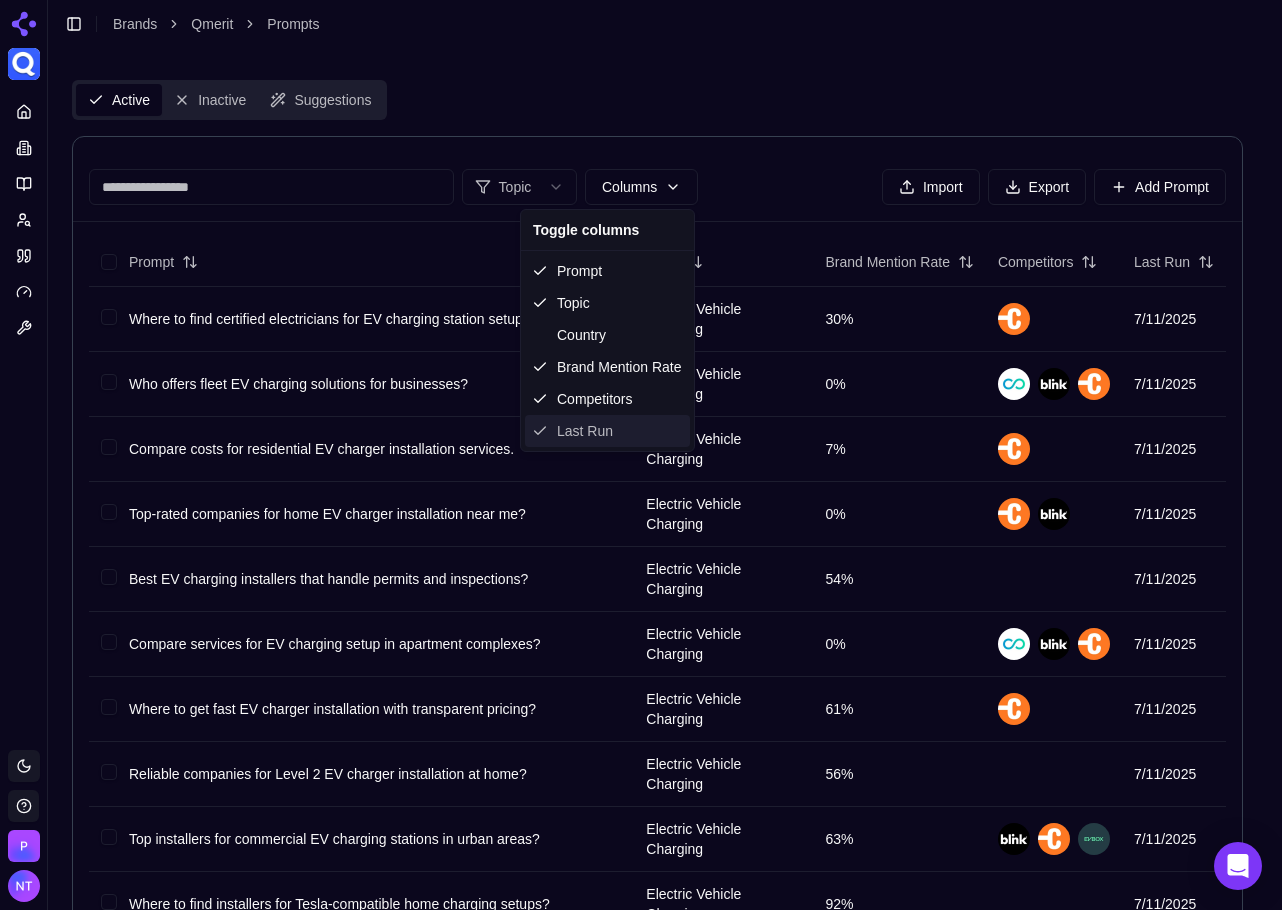 click on "Last Run" at bounding box center (607, 431) 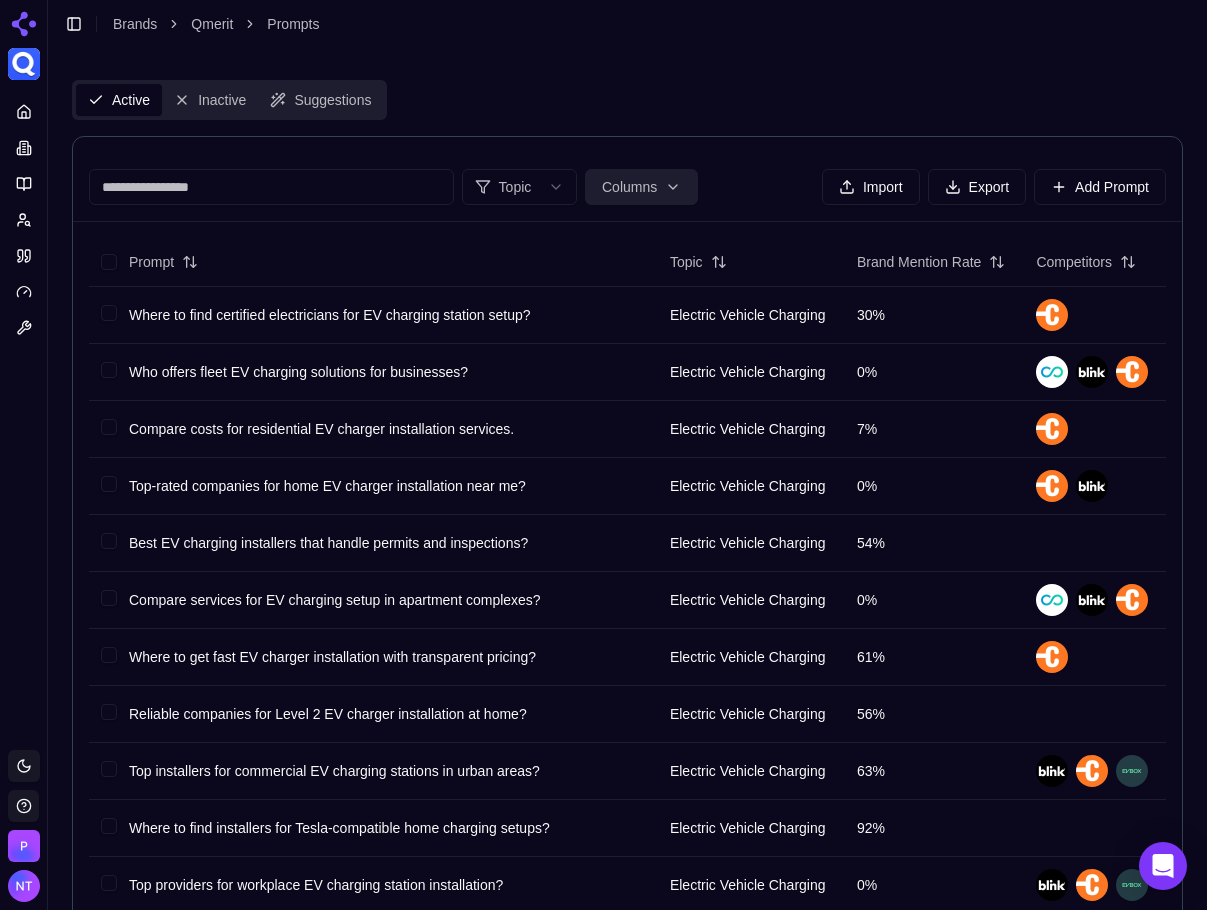 click on "8% Platform Toggle theme Perrill   Toggle Sidebar Brands Qmerit Prompts Active Inactive Suggestions Topic Columns Import Export Add Prompt Prompt Topic Brand Mention Rate Competitors Where to find certified electricians for EV charging station setup? Electric Vehicle Charging 30% Who offers fleet EV charging solutions for businesses? Electric Vehicle Charging 0% Compare costs for residential EV charger installation services. Electric Vehicle Charging 7% Top-rated companies for home EV charger installation near me? Electric Vehicle Charging 0% Best EV charging installers that handle permits and inspections? Electric Vehicle Charging 54% Compare services for EV charging setup in apartment complexes? Electric Vehicle Charging 0% Where to get fast EV charger installation with transparent pricing? Electric Vehicle Charging 61% Reliable companies for Level 2 EV charger installation at home? Electric Vehicle Charging 56% Top installers for commercial EV charging stations in urban areas? 63% 92% 0% 50% 0%" at bounding box center [603, 765] 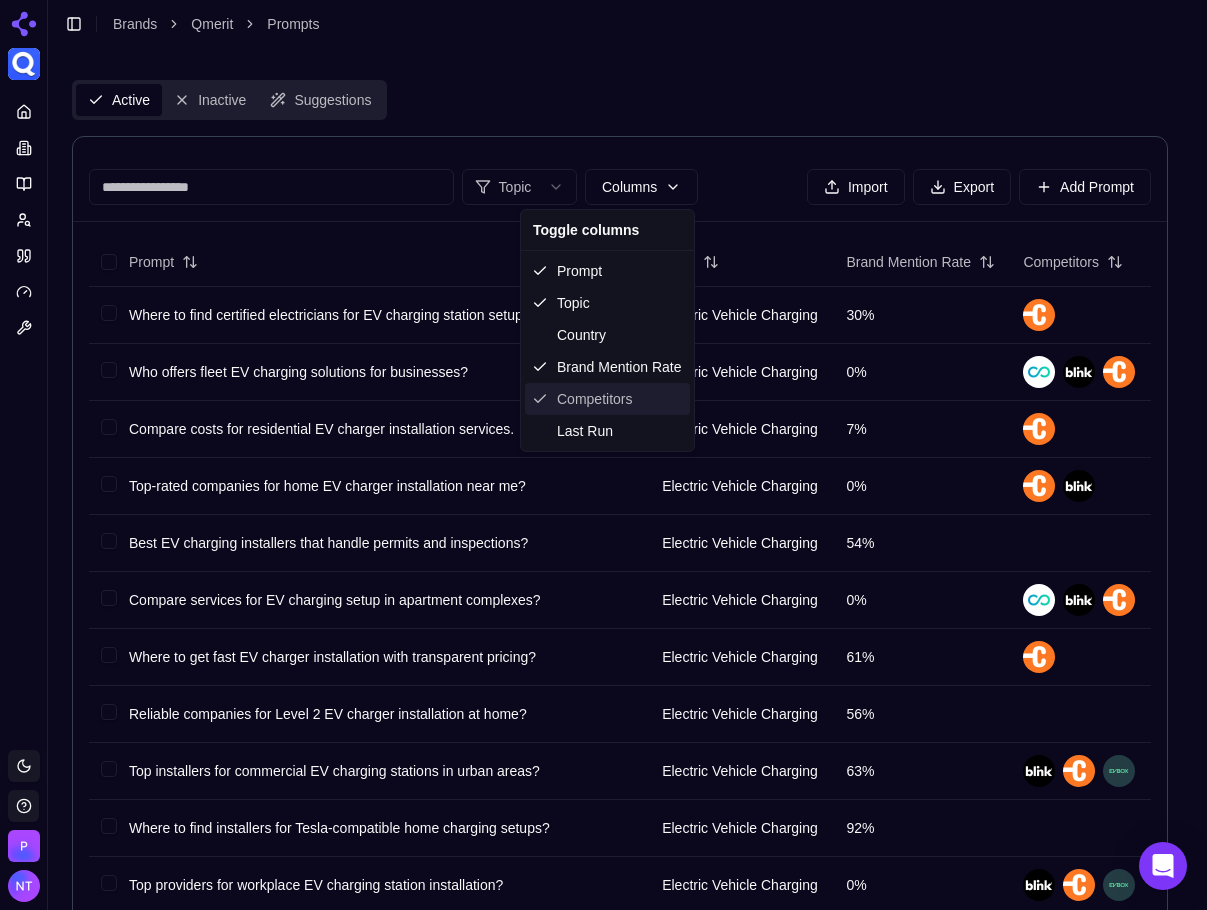 click on "Competitors" at bounding box center [607, 399] 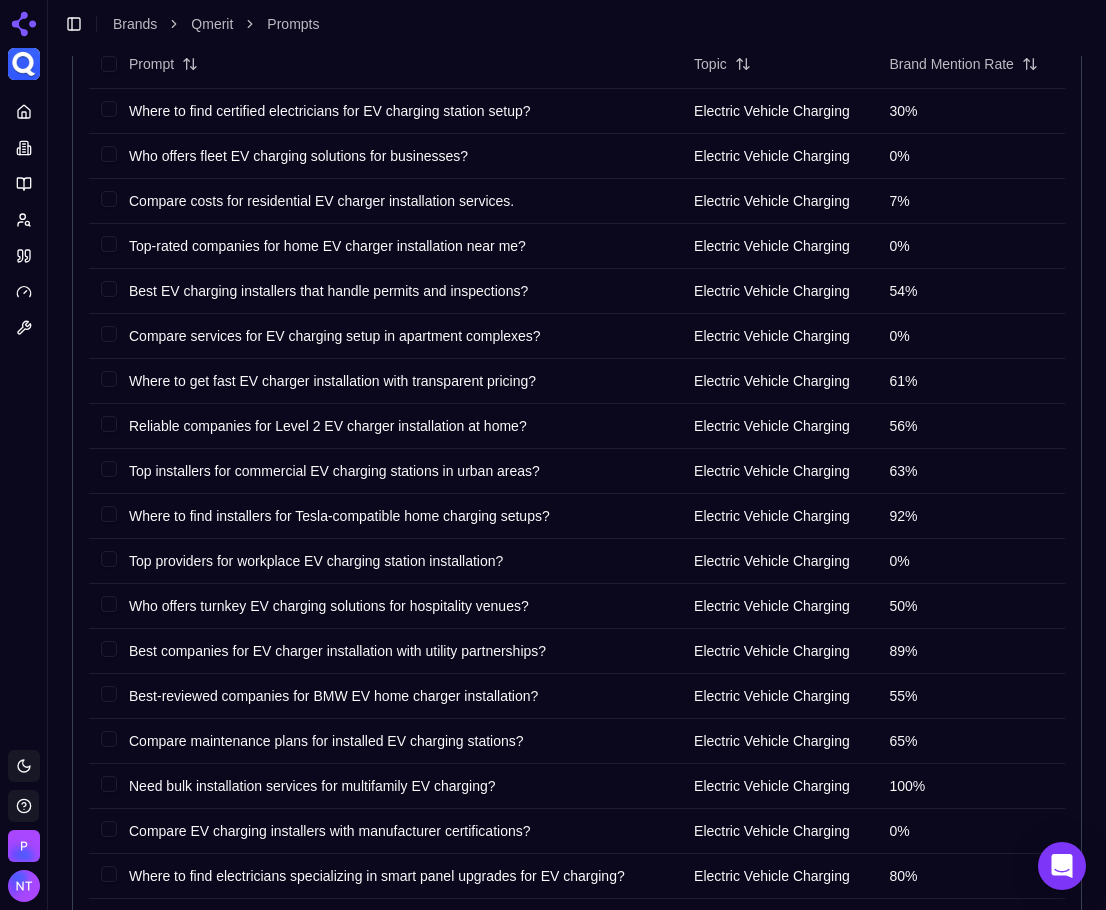 scroll, scrollTop: 195, scrollLeft: 0, axis: vertical 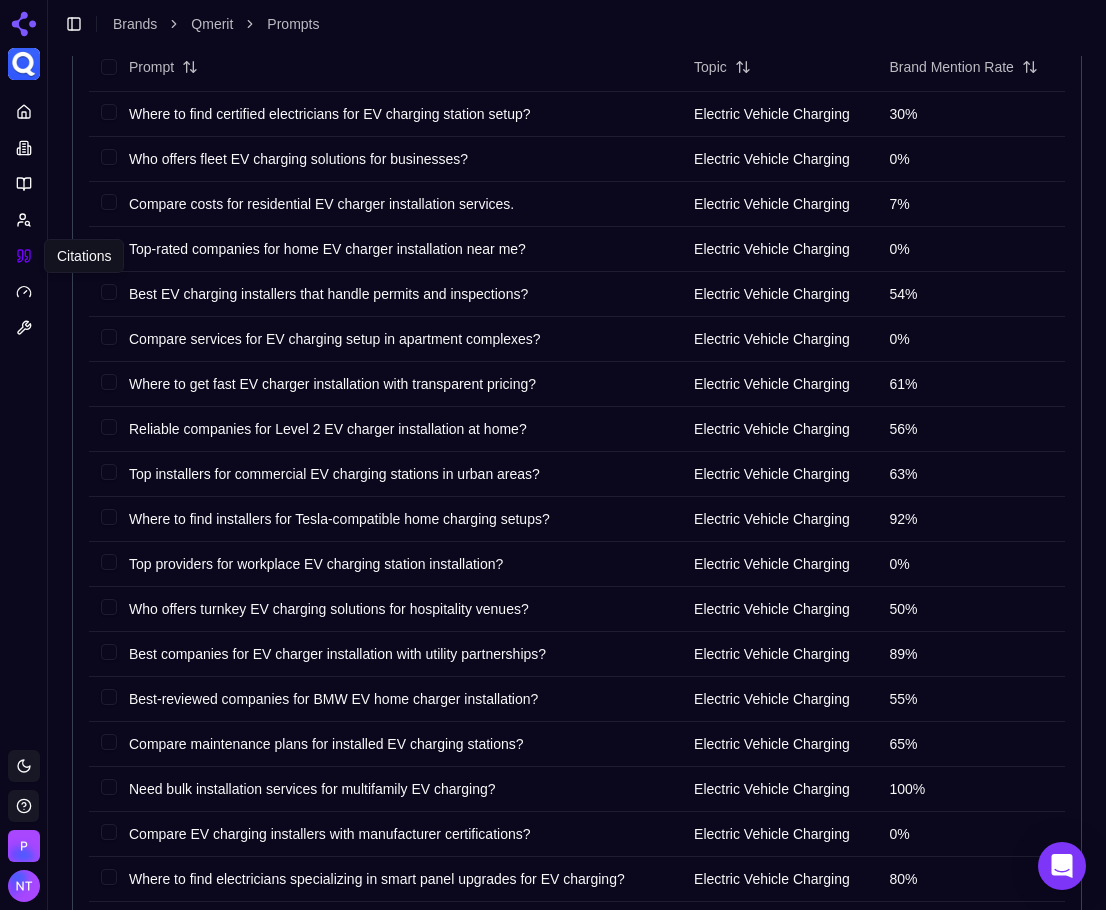 click at bounding box center (24, 256) 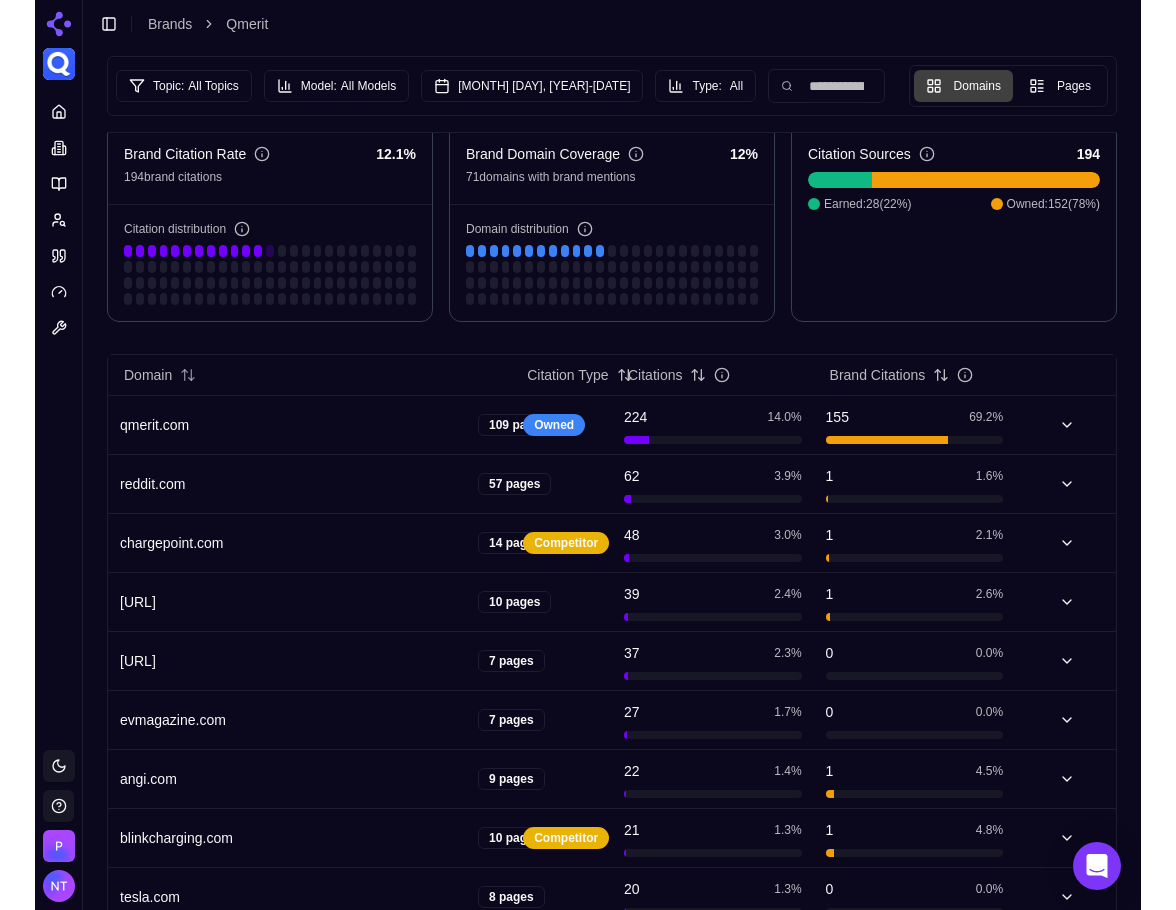 scroll, scrollTop: 0, scrollLeft: 0, axis: both 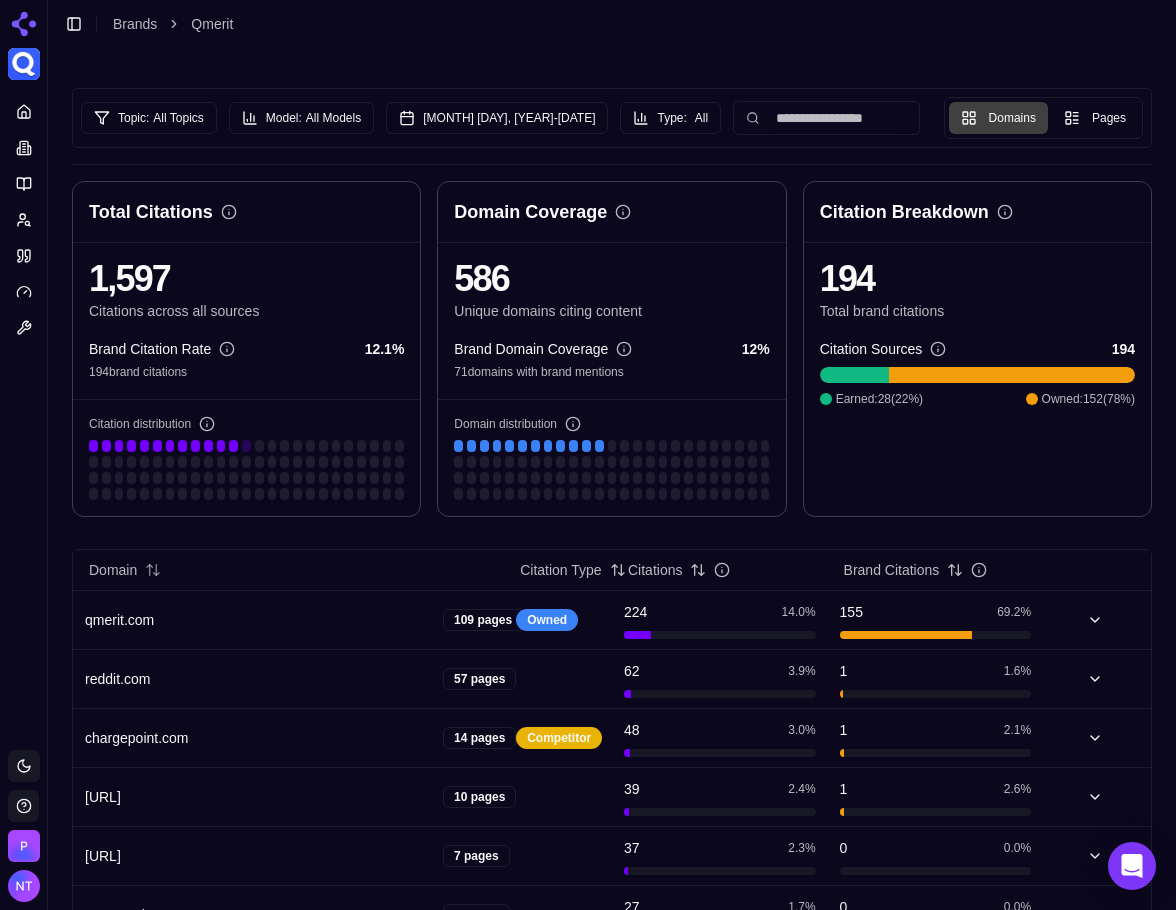 click at bounding box center [246, 494] 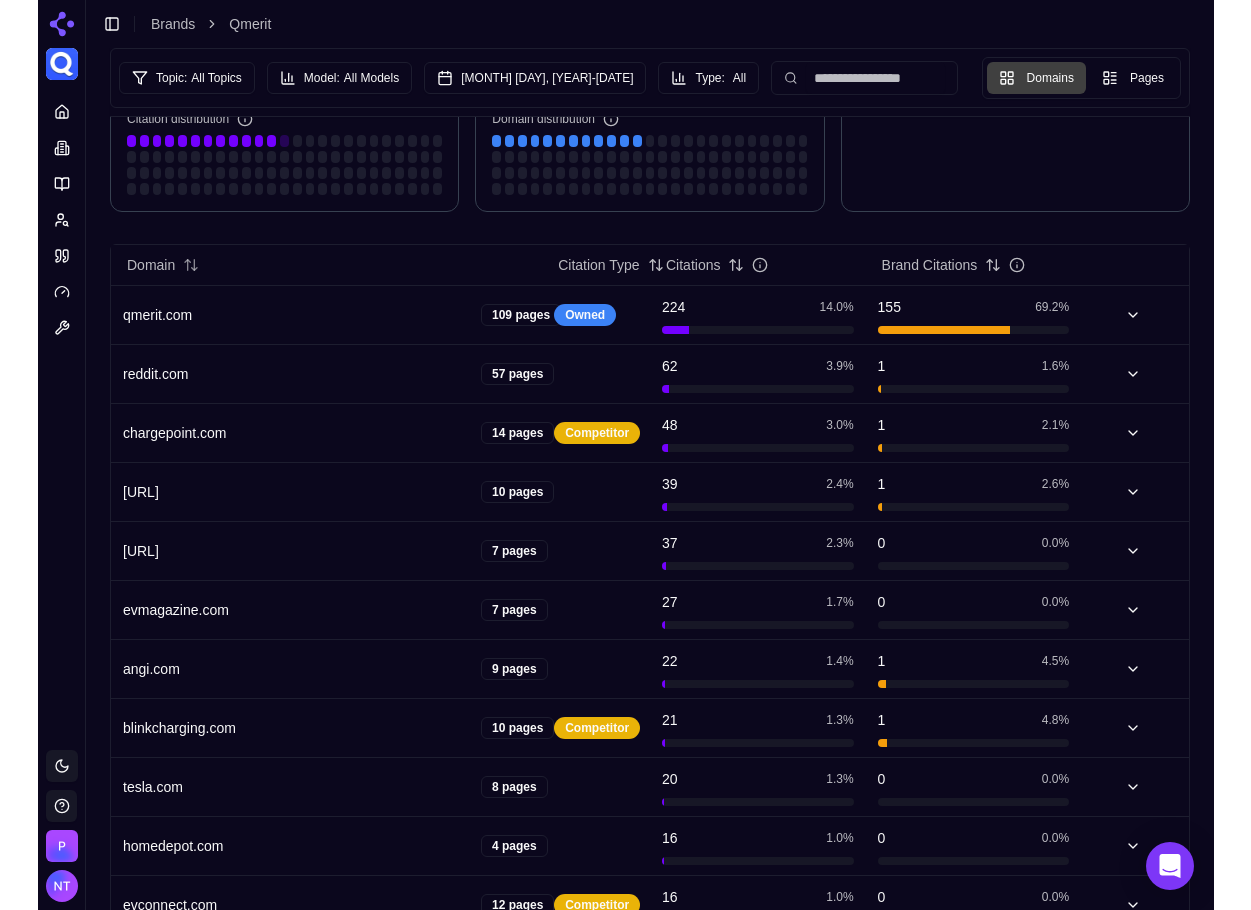 scroll, scrollTop: 400, scrollLeft: 0, axis: vertical 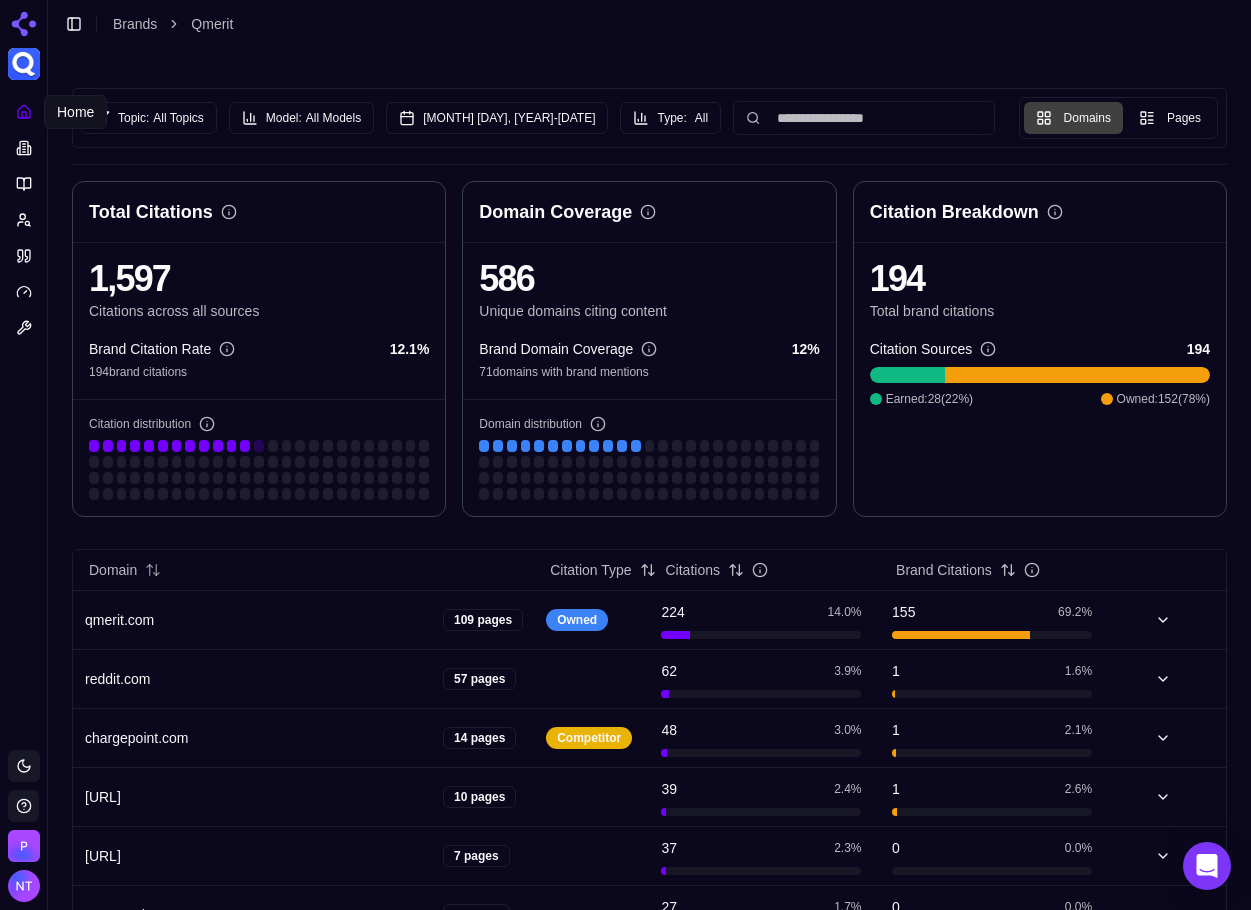 click at bounding box center (24, 112) 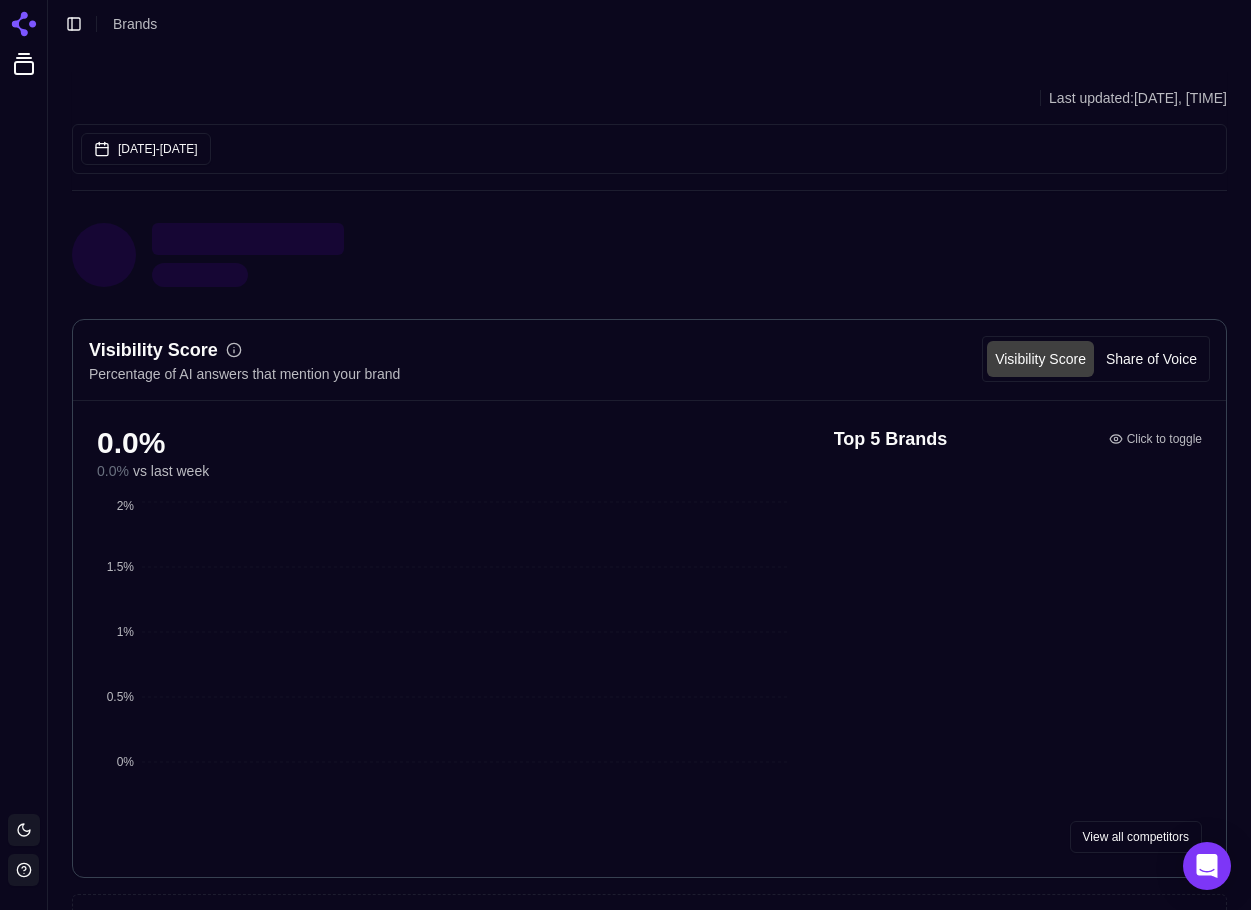 scroll, scrollTop: 0, scrollLeft: 0, axis: both 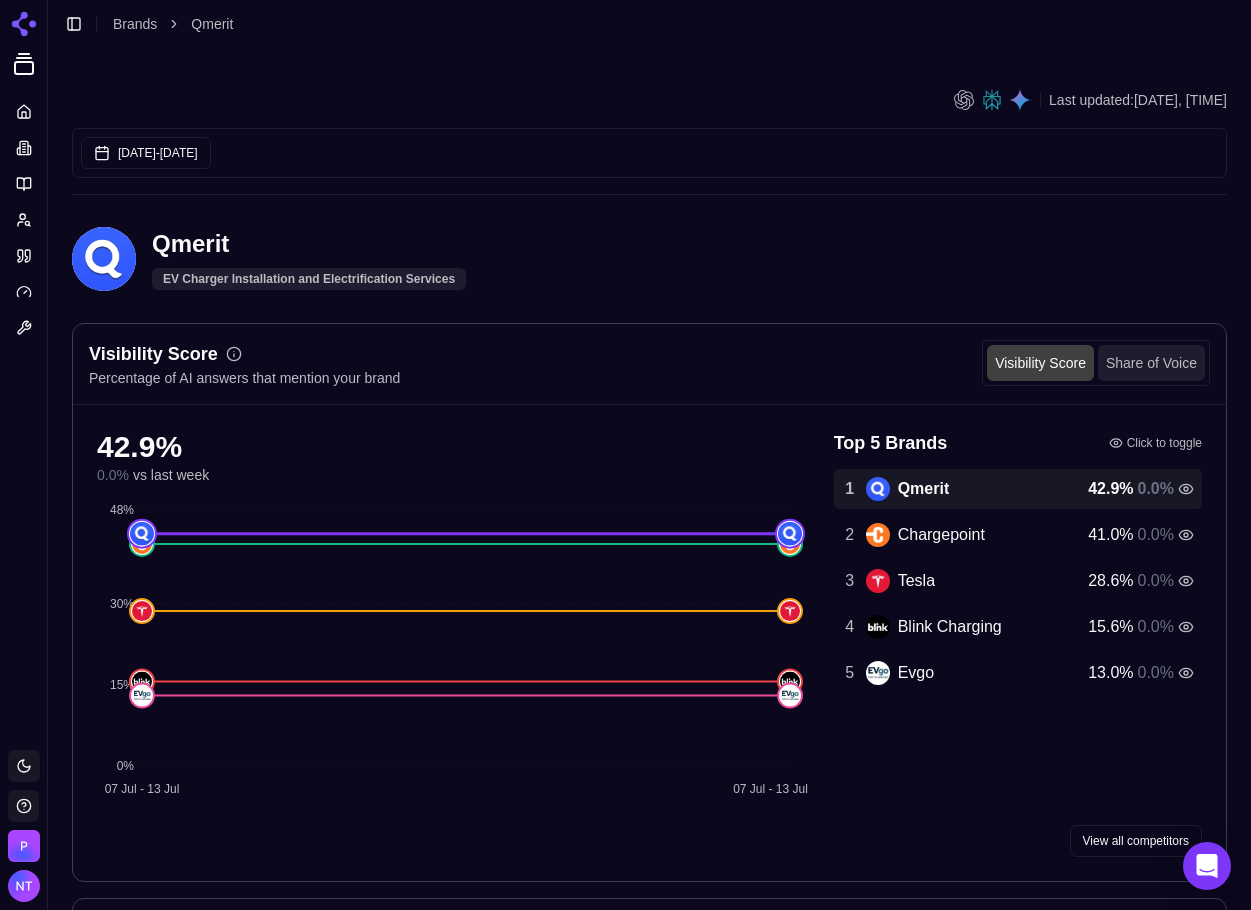 click on "Share of Voice" at bounding box center (1151, 363) 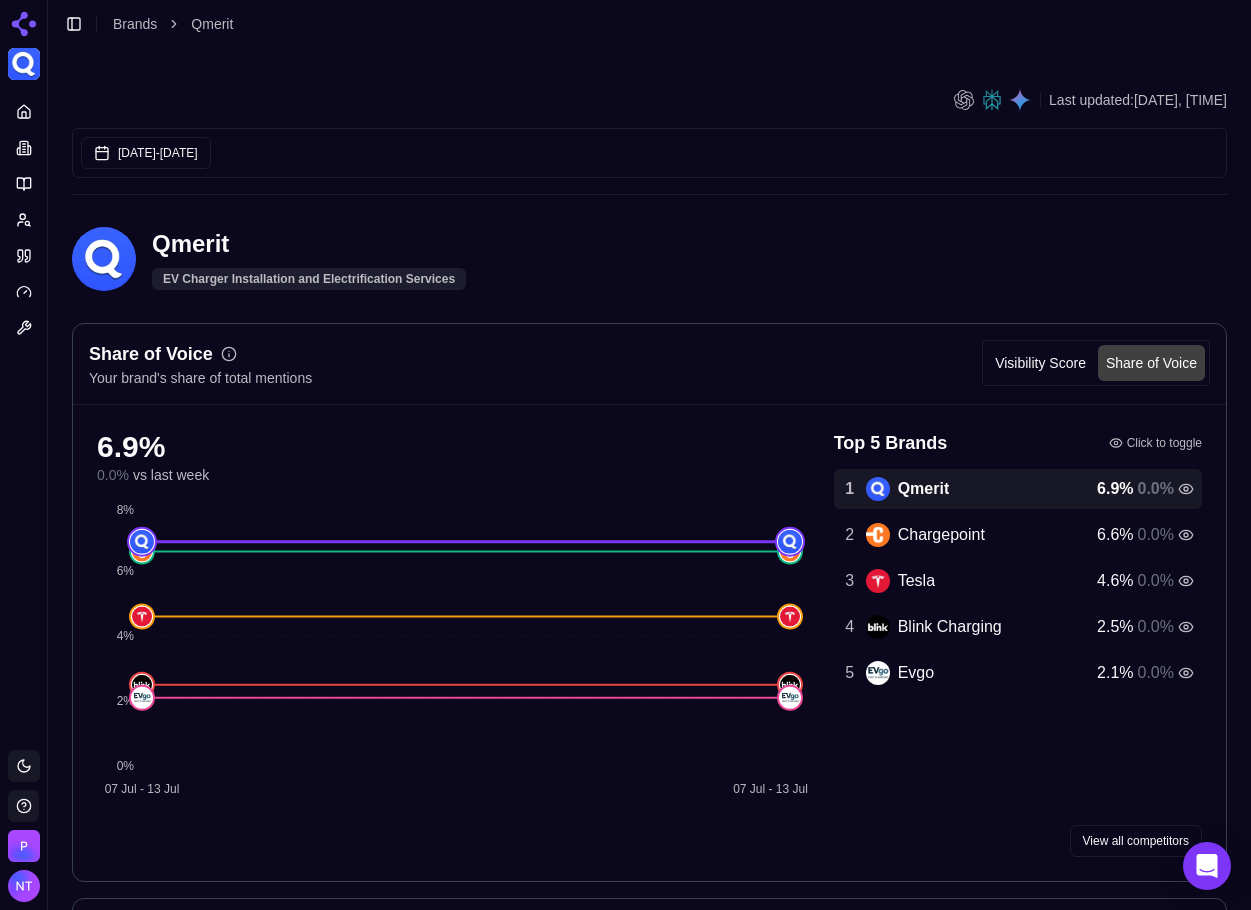 click on "Share of Voice Your brand's share of total mentions Visibility Score Share of Voice" at bounding box center (649, 364) 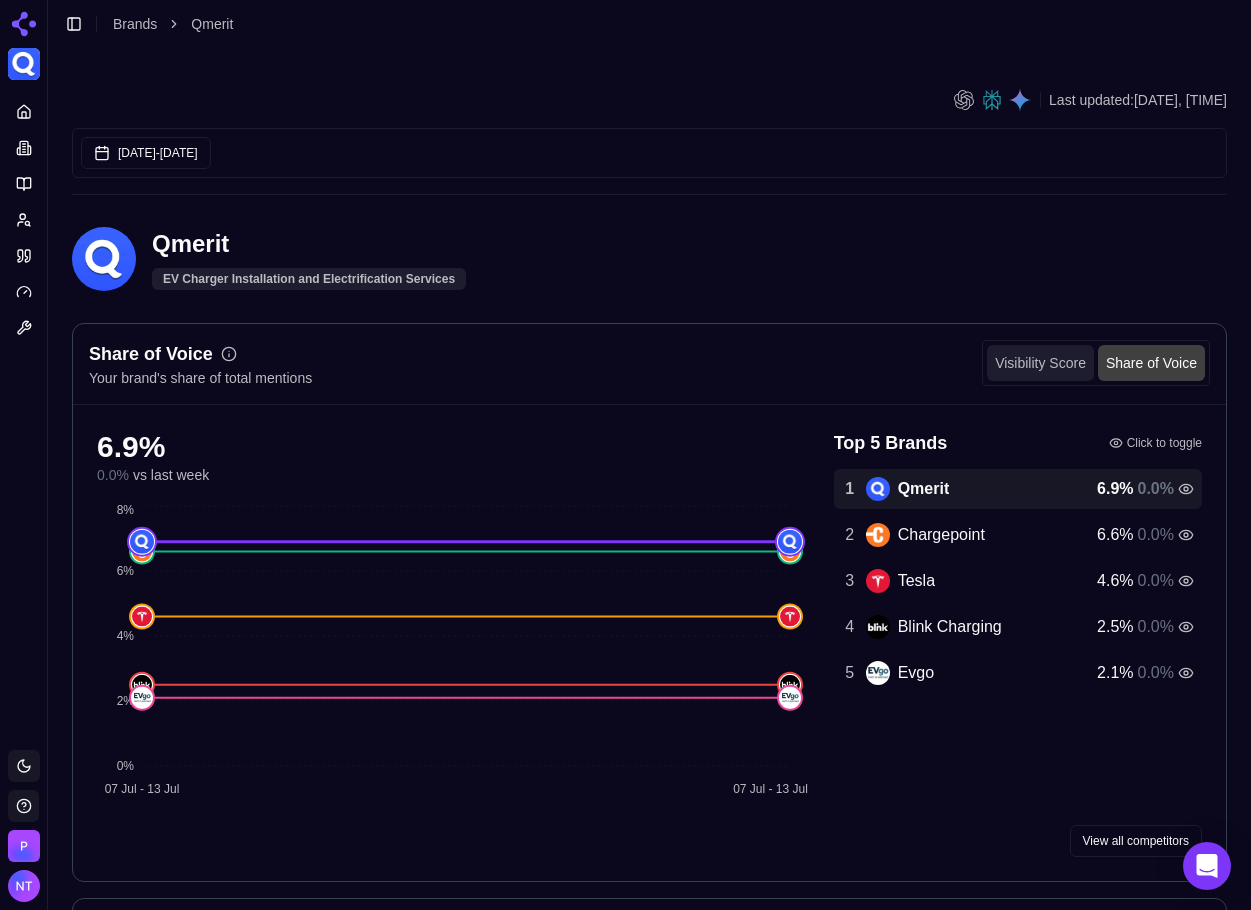 click on "Visibility Score" at bounding box center (1040, 363) 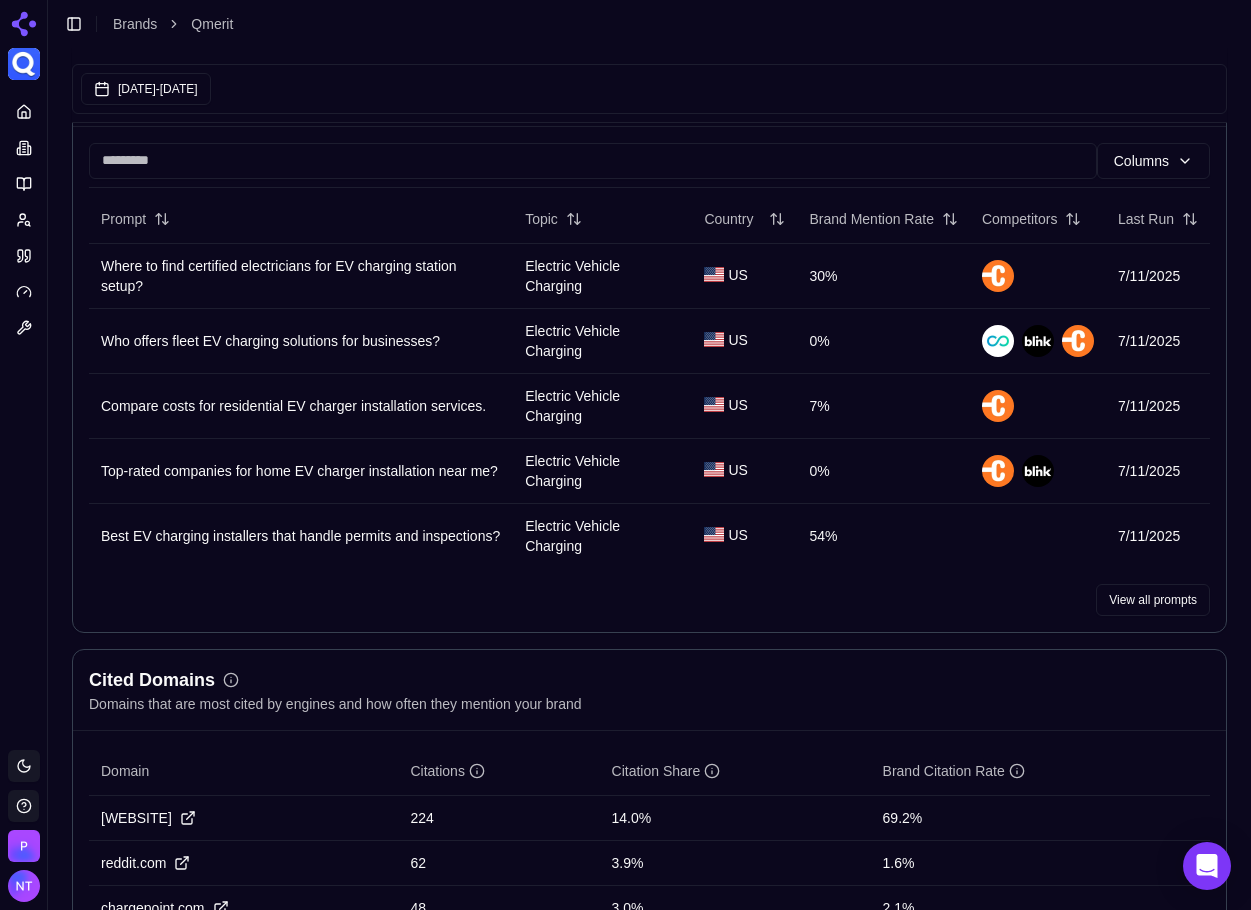 scroll, scrollTop: 1600, scrollLeft: 0, axis: vertical 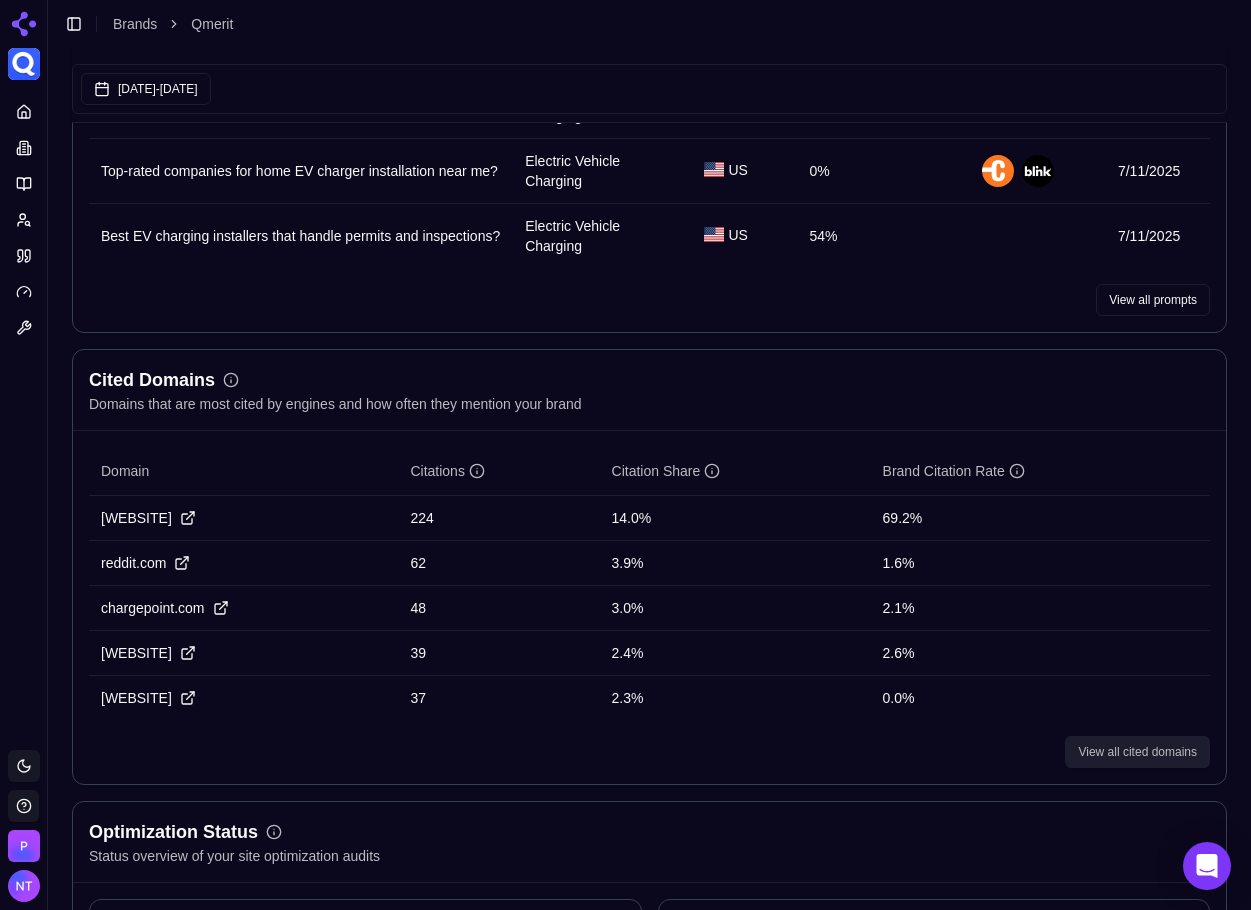 click on "View all cited domains" at bounding box center (1137, 752) 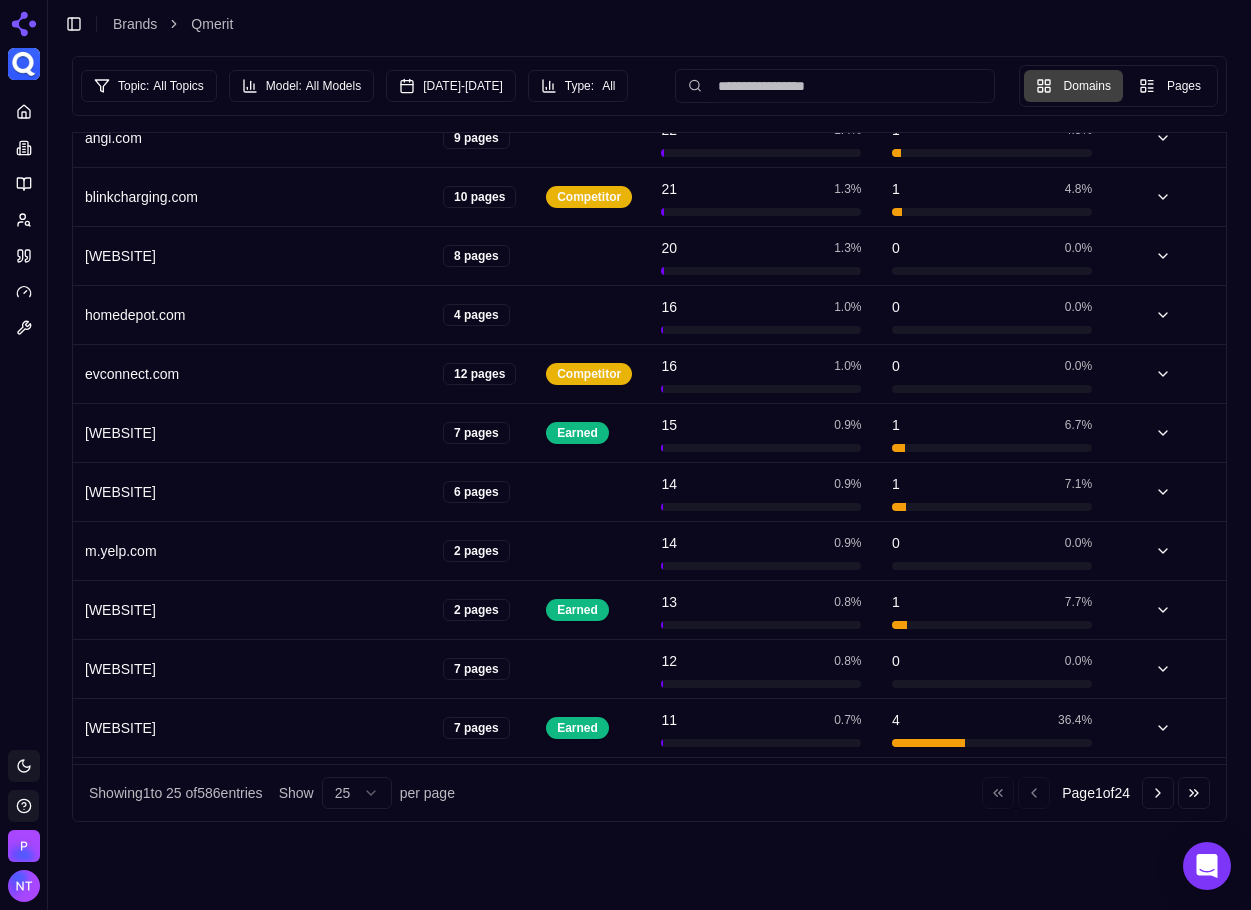 scroll, scrollTop: 0, scrollLeft: 0, axis: both 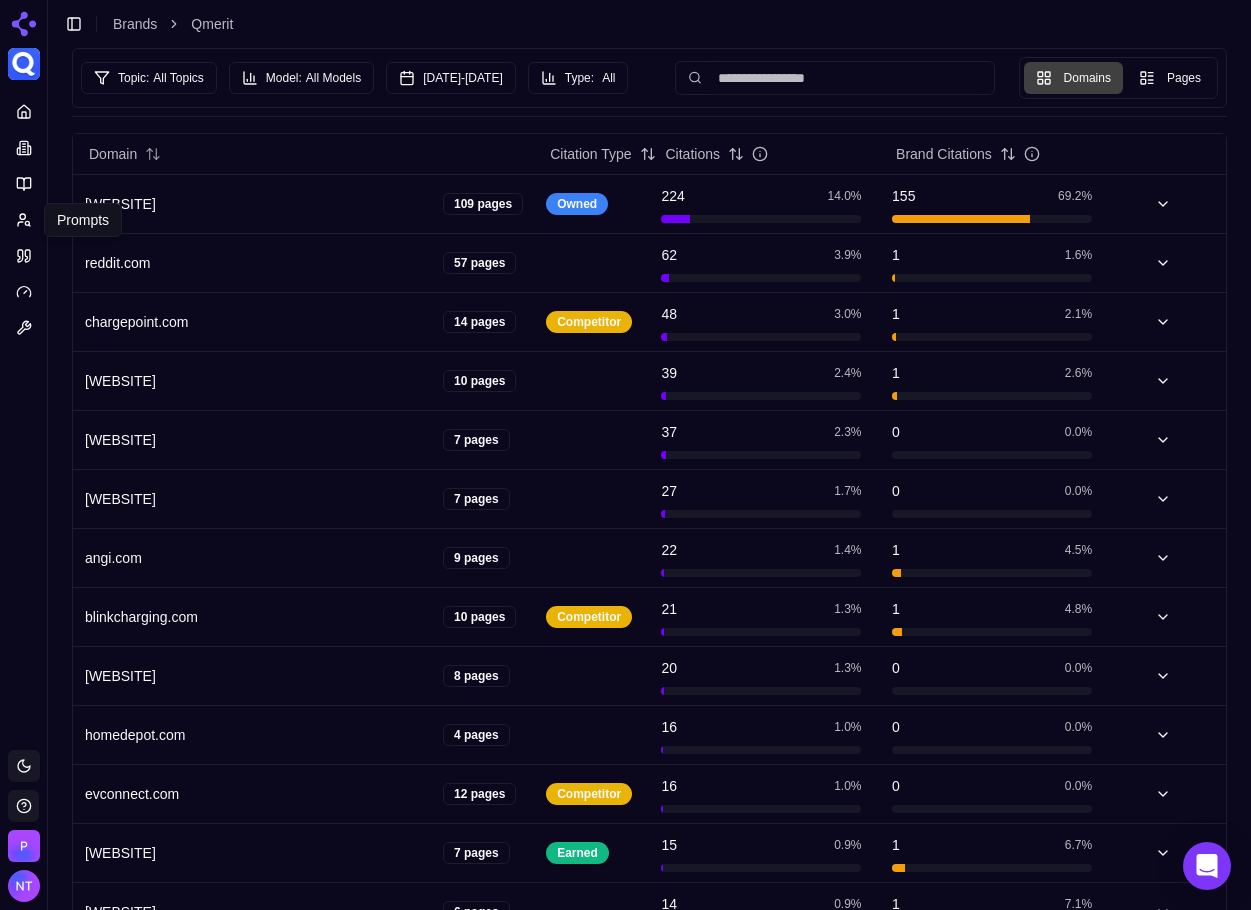 drag, startPoint x: 32, startPoint y: 225, endPoint x: 54, endPoint y: 224, distance: 22.022715 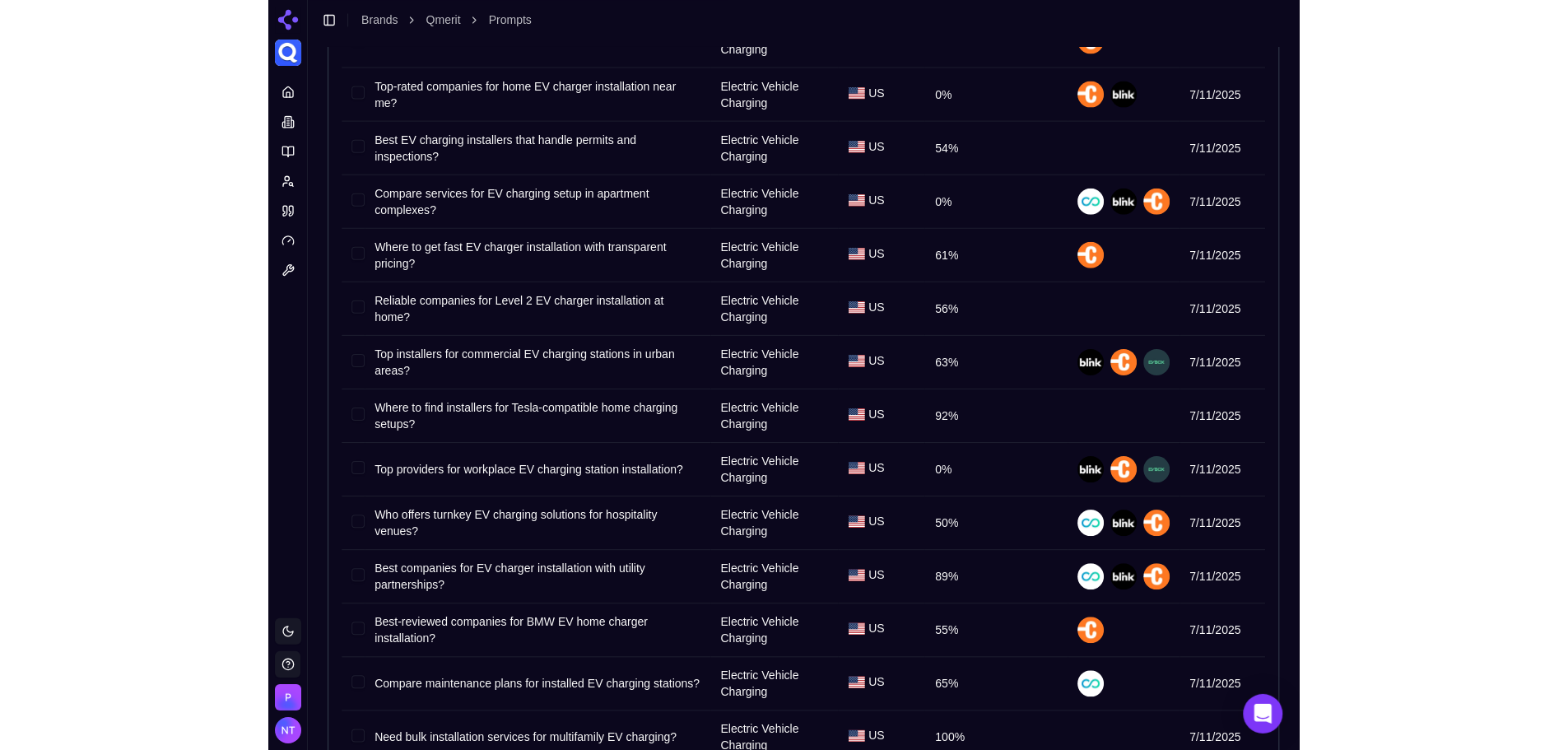 scroll, scrollTop: 0, scrollLeft: 0, axis: both 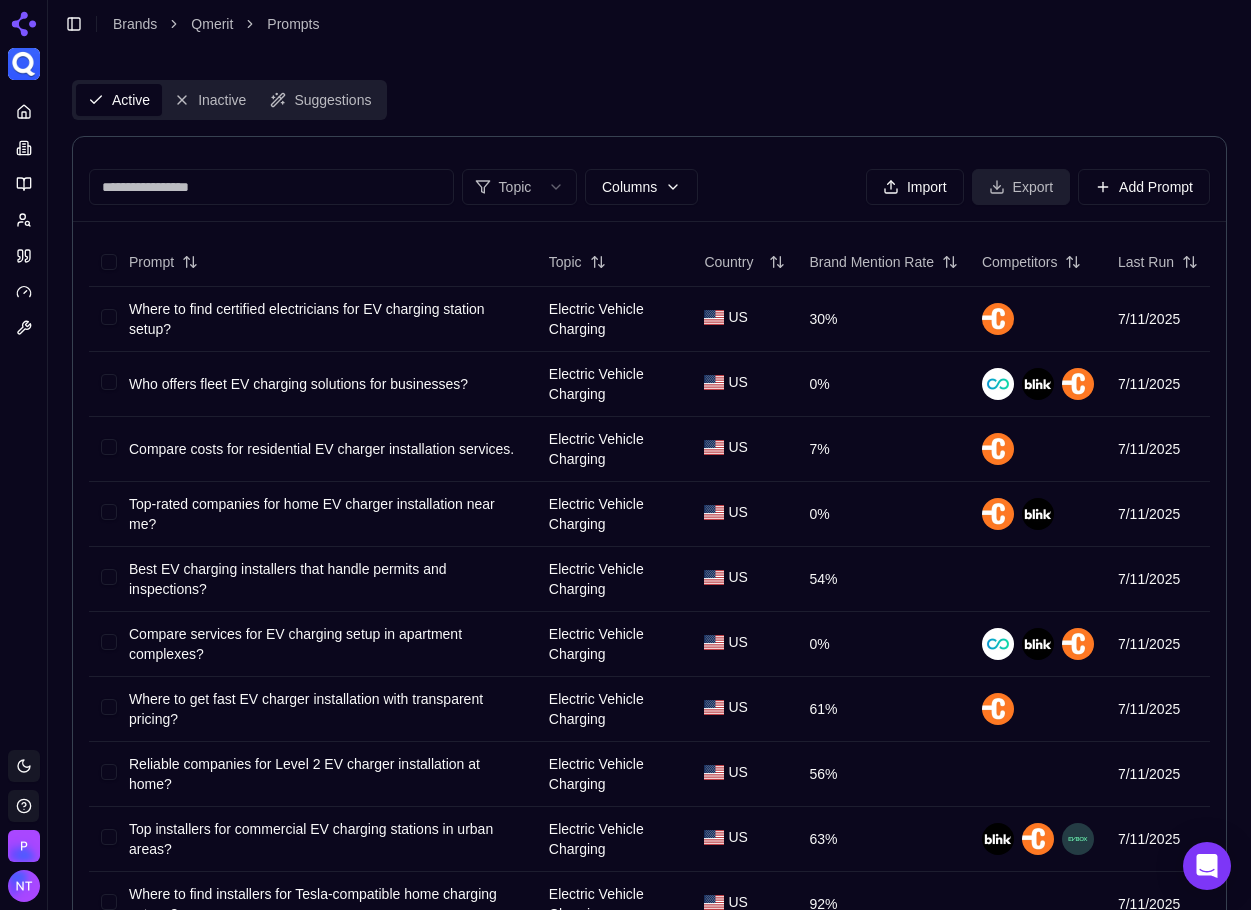 click on "Export" at bounding box center [1021, 187] 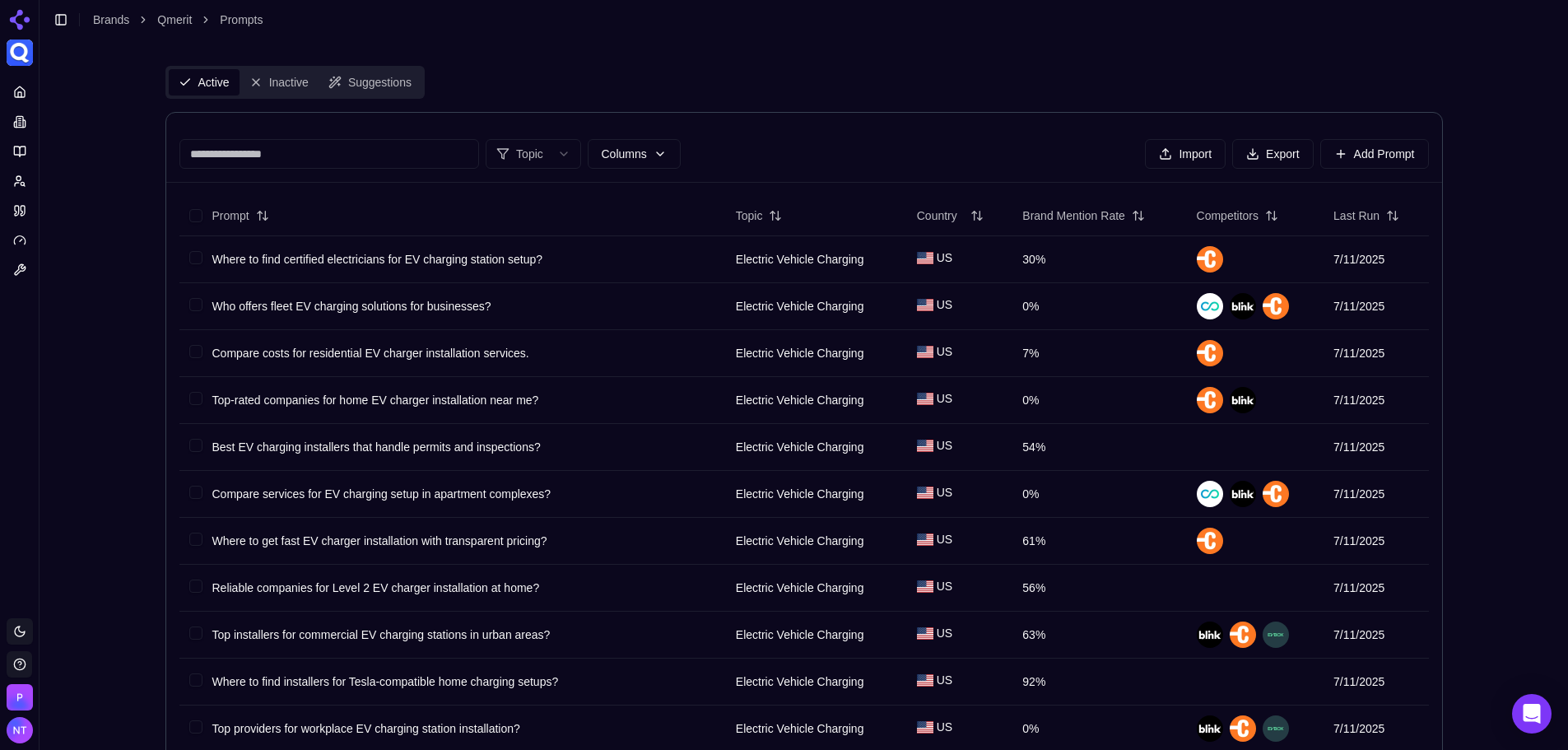 click on "Active Inactive Suggestions" at bounding box center (804, 82) 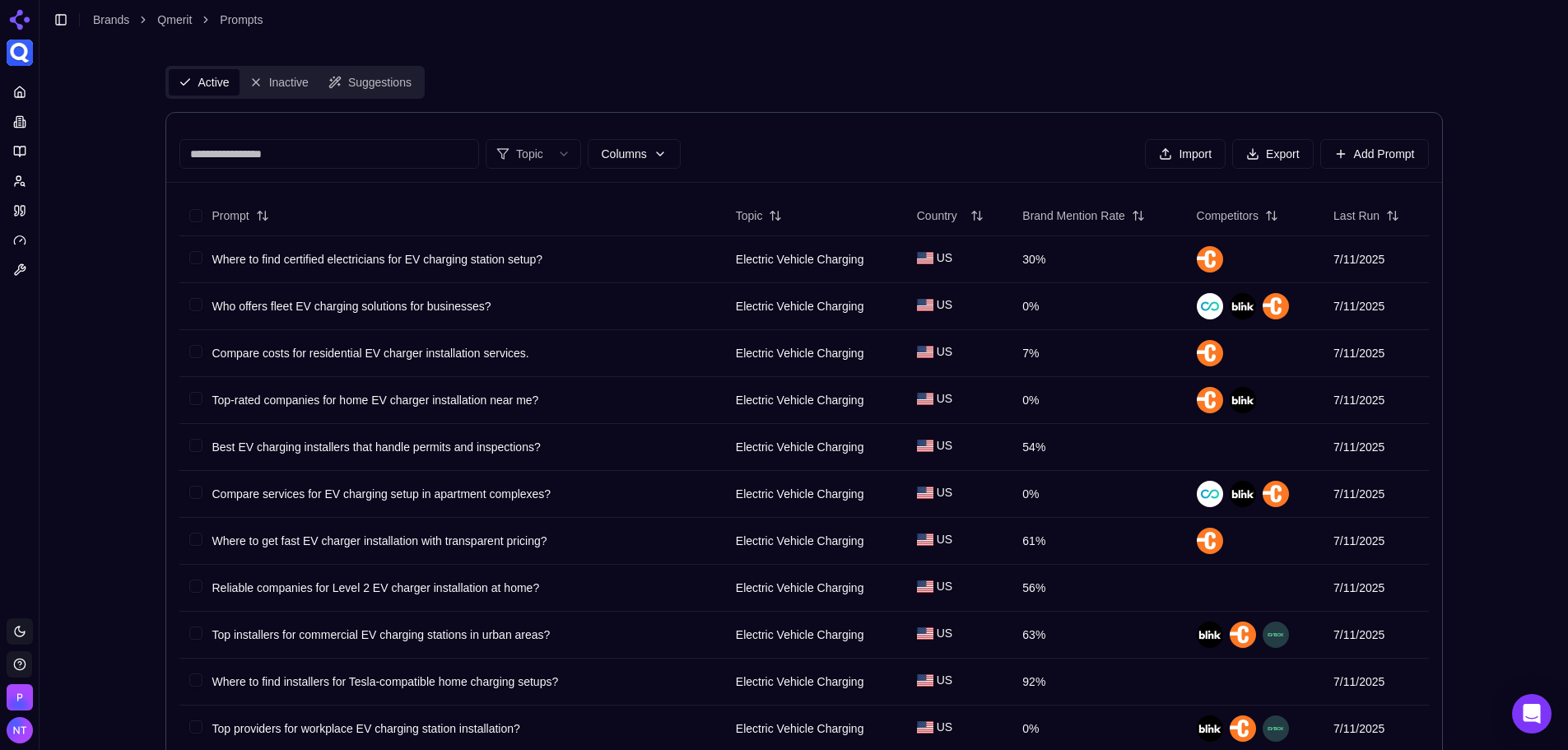 click on "Toggle Sidebar Brands Qmerit Prompts" at bounding box center (157, 20) 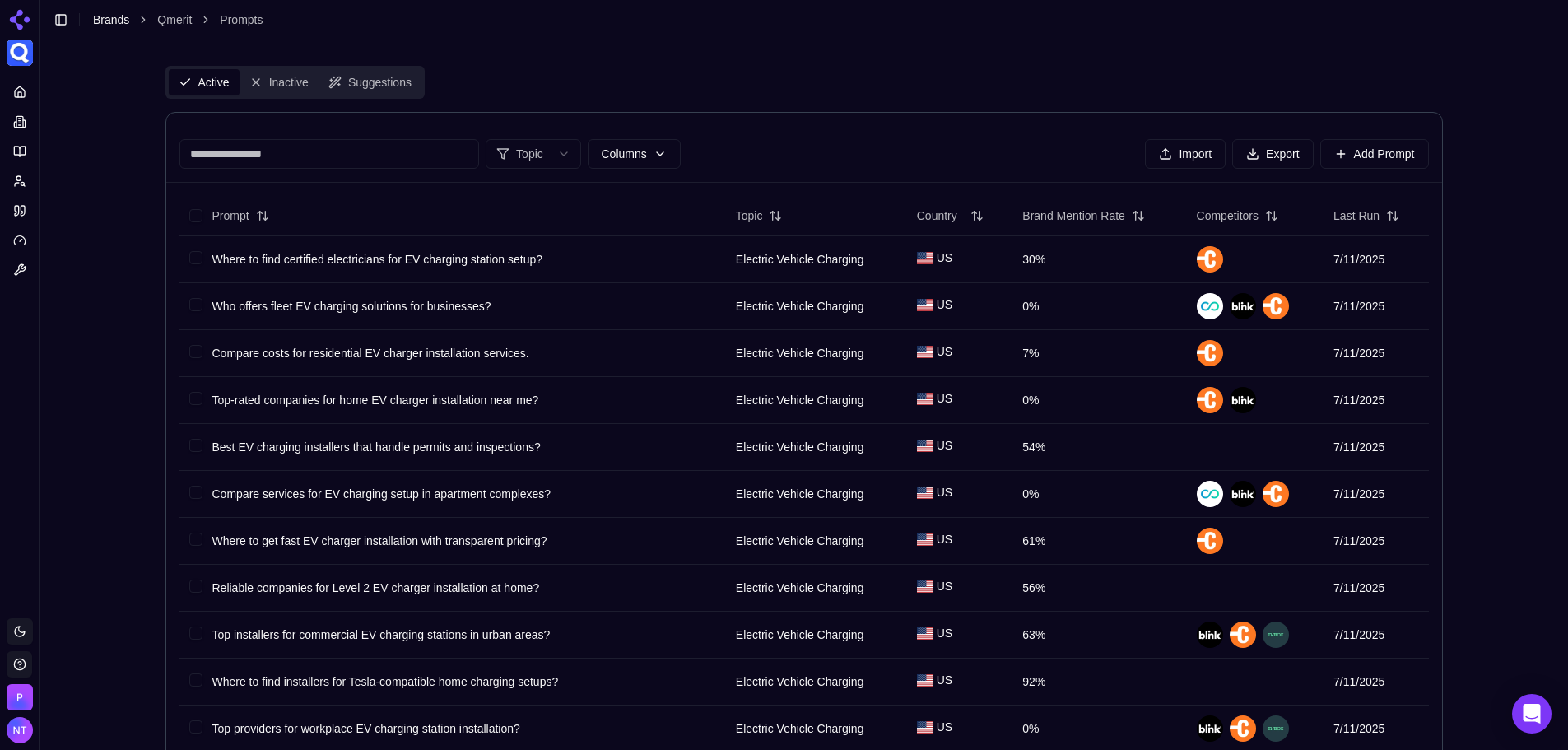 click on "Brands" at bounding box center [111, 20] 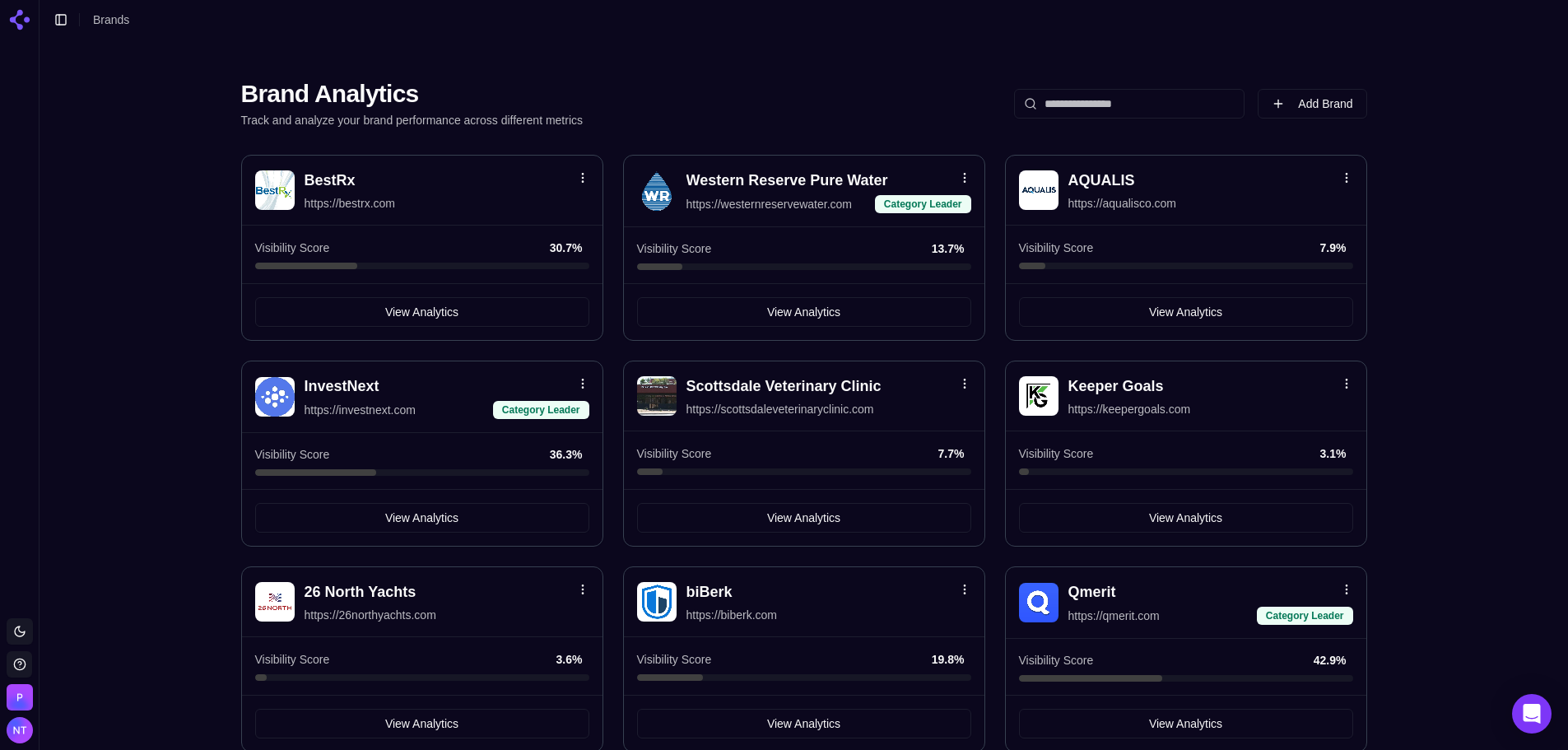 click on "Brand Analytics Track and analyze your brand performance across different metrics Add Brand BestRx https://bestrx.com Visibility Score 30.7 % View Analytics Western Reserve Pure Water https://westernreservewater.com Category Leader Visibility Score 13.7 % View Analytics AQUALIS https://aqualisco.com Visibility Score 7.9 % View Analytics InvestNext https://investnext.com Category Leader Visibility Score 36.3 % View Analytics Scottsdale Veterinary Clinic https://scottsdaleveterinaryclinic.com Visibility Score 7.7 % View Analytics Keeper Goals https://keepergoals.com Visibility Score 3.1 % View Analytics 26 North Yachts https://26northyachts.com Visibility Score 3.6 % View Analytics biBerk https://biberk.com Visibility Score 19.8 % View Analytics Qmerit https://qmerit.com Category Leader Visibility Score 42.9 % View Analytics Edit Delete Edit Delete Edit Delete Edit Delete Edit Delete Edit Delete Edit Delete Edit Delete Edit Delete" at bounding box center [803, 416] 